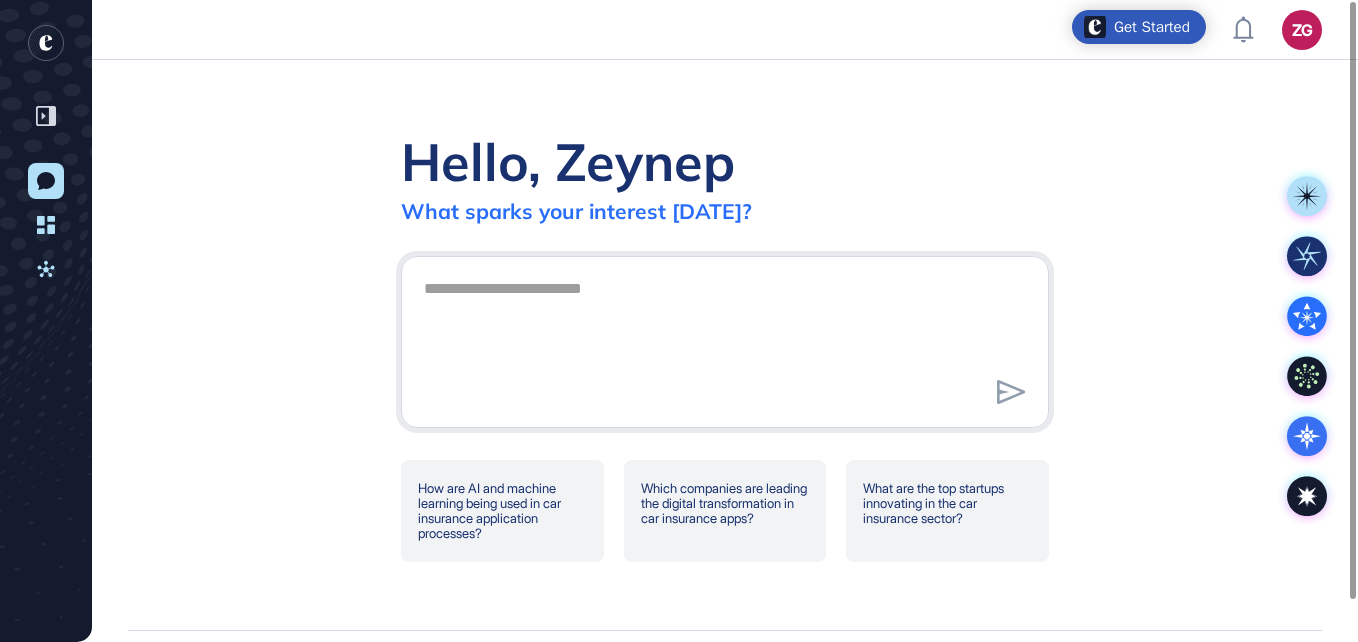 scroll, scrollTop: 0, scrollLeft: 0, axis: both 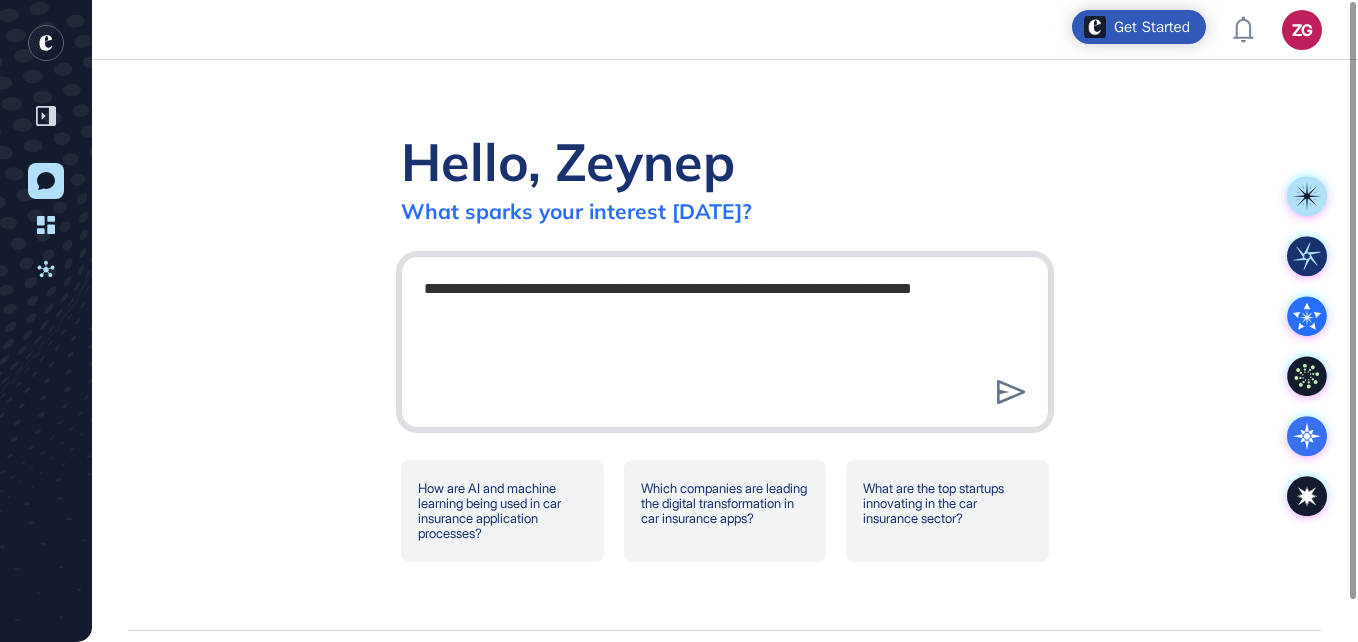 drag, startPoint x: 667, startPoint y: 294, endPoint x: 671, endPoint y: 304, distance: 10.770329 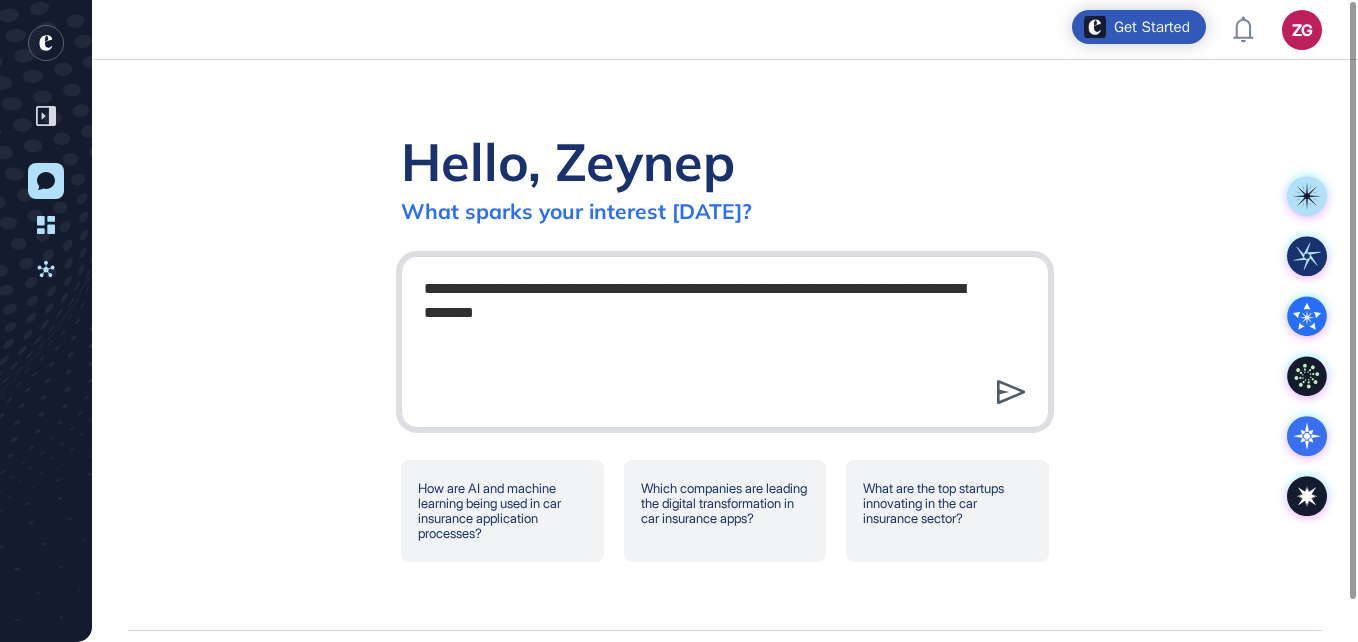 type on "**********" 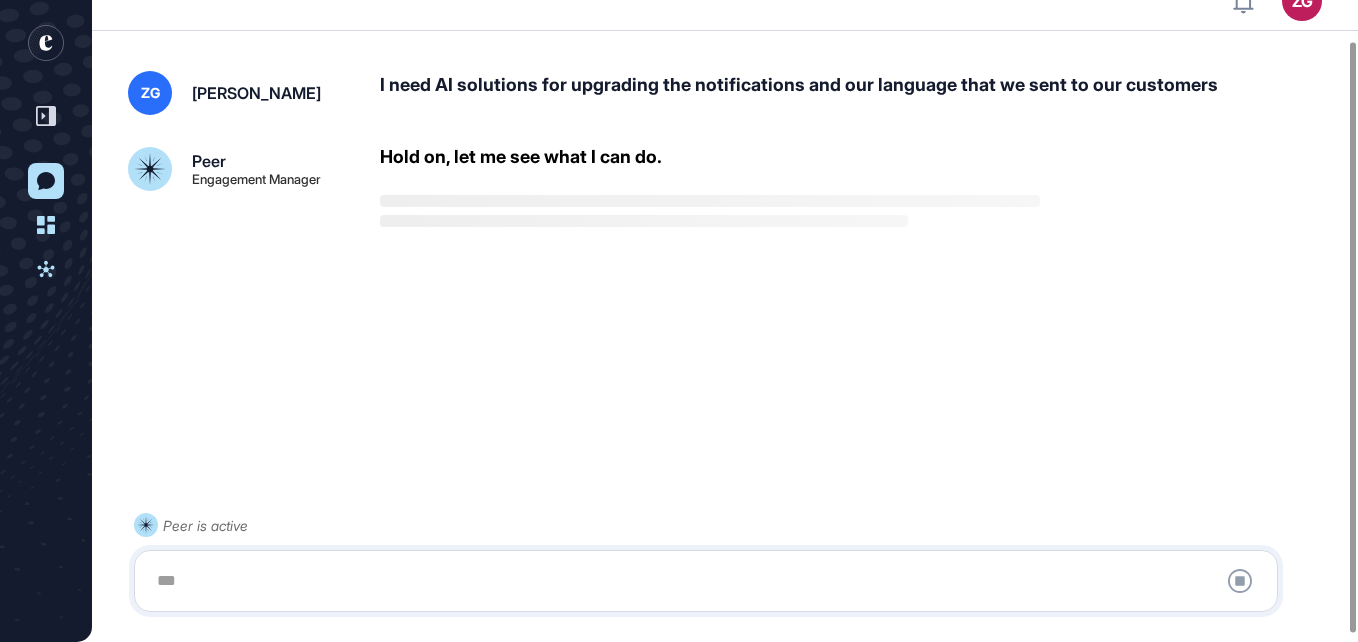 scroll, scrollTop: 52, scrollLeft: 0, axis: vertical 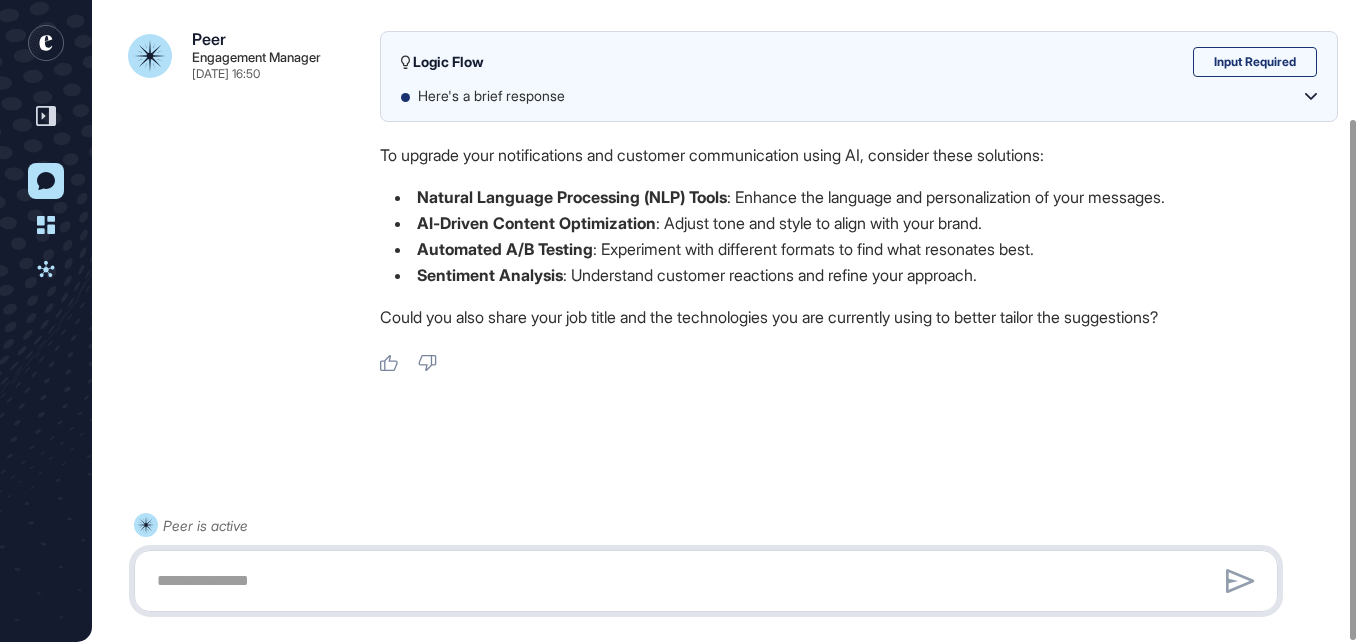 click at bounding box center (706, 581) 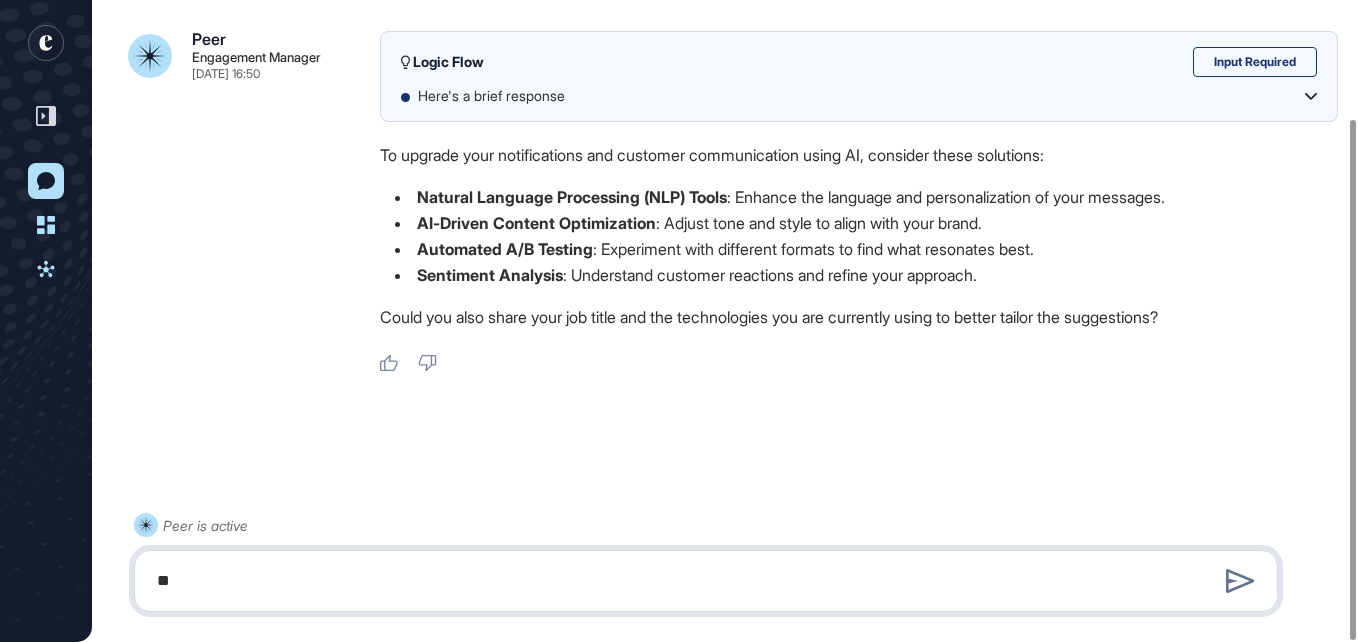 type on "*" 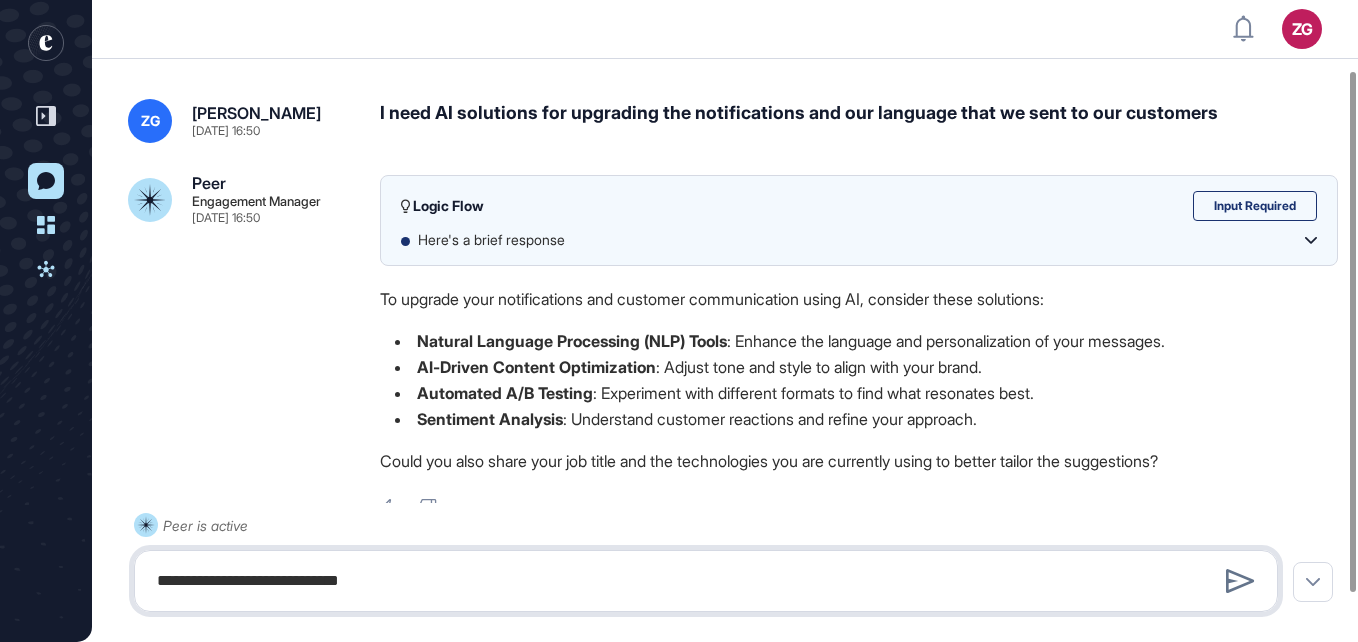 scroll, scrollTop: 145, scrollLeft: 0, axis: vertical 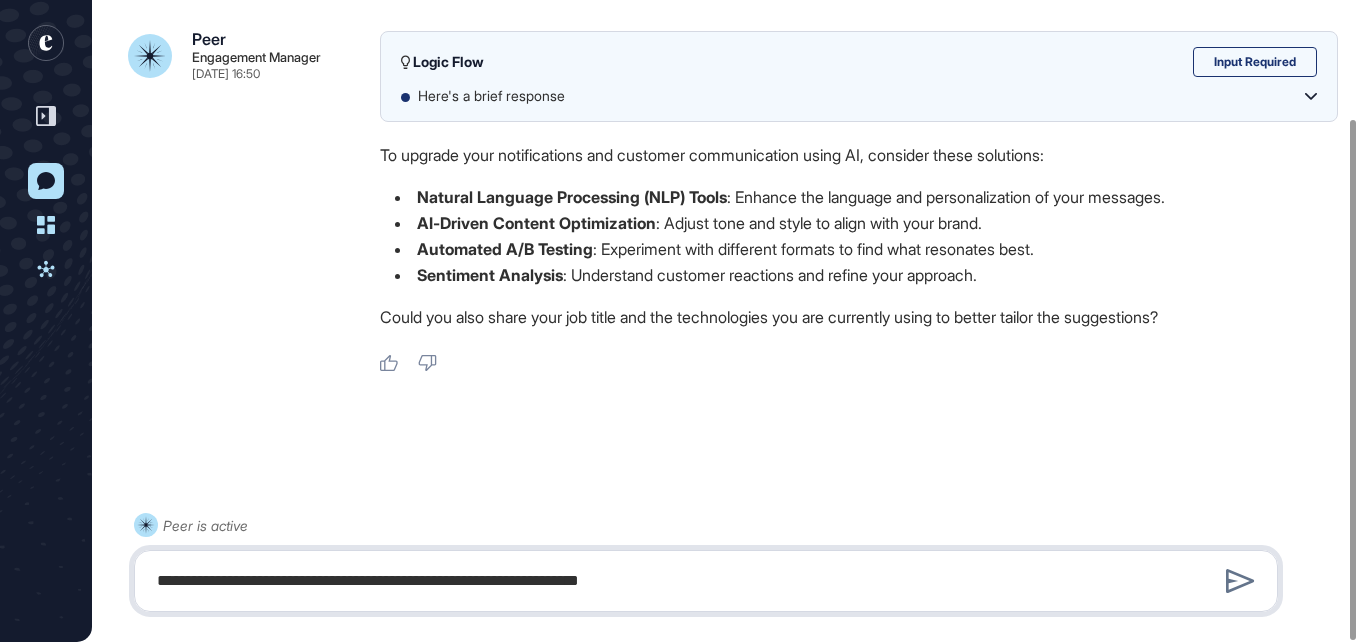 click on "**********" at bounding box center (706, 581) 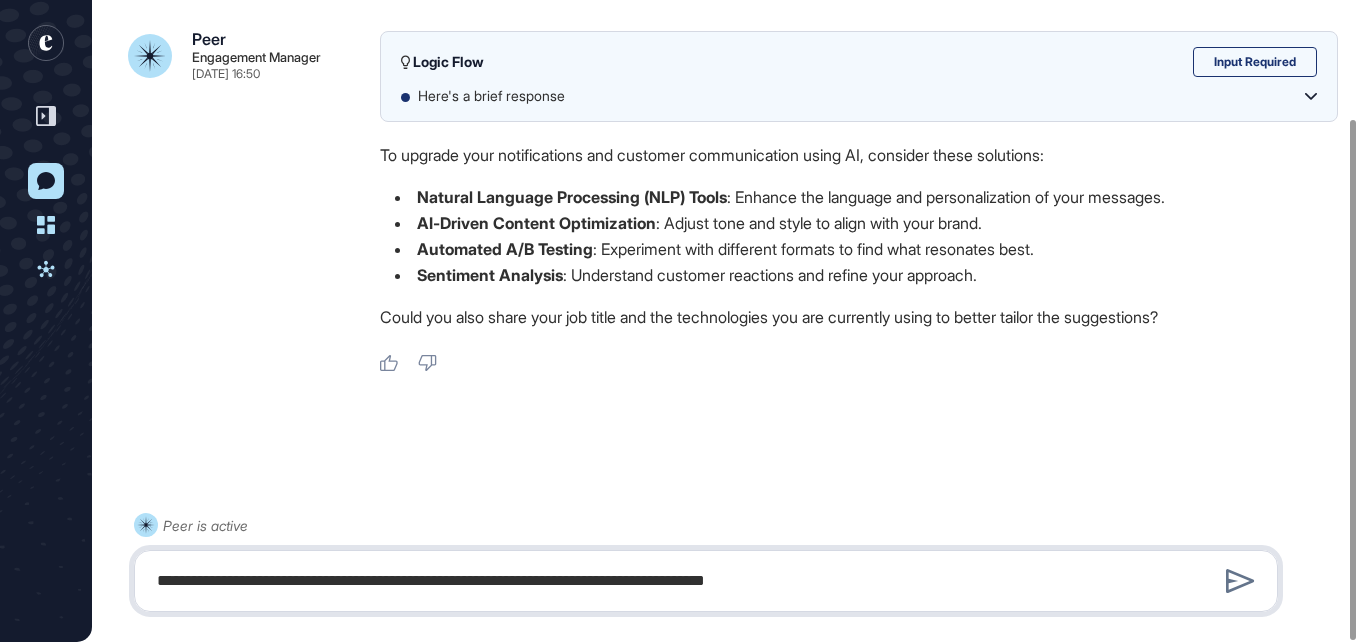 click on "**********" at bounding box center [706, 581] 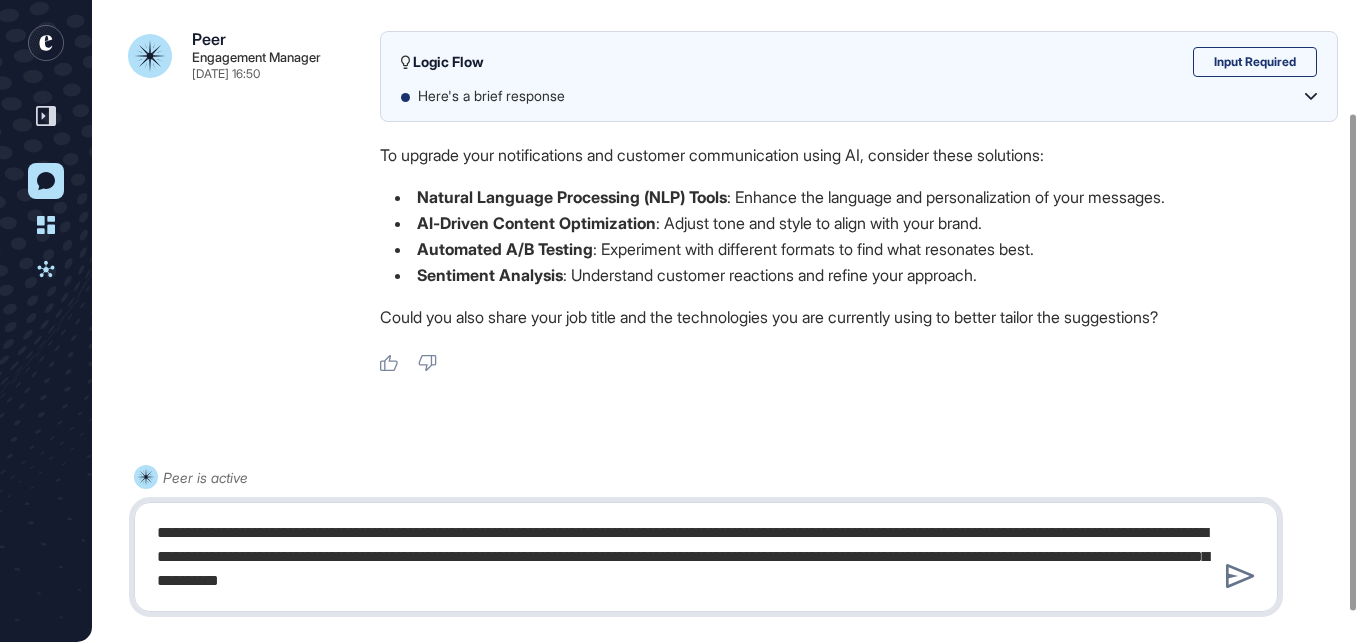 type on "**********" 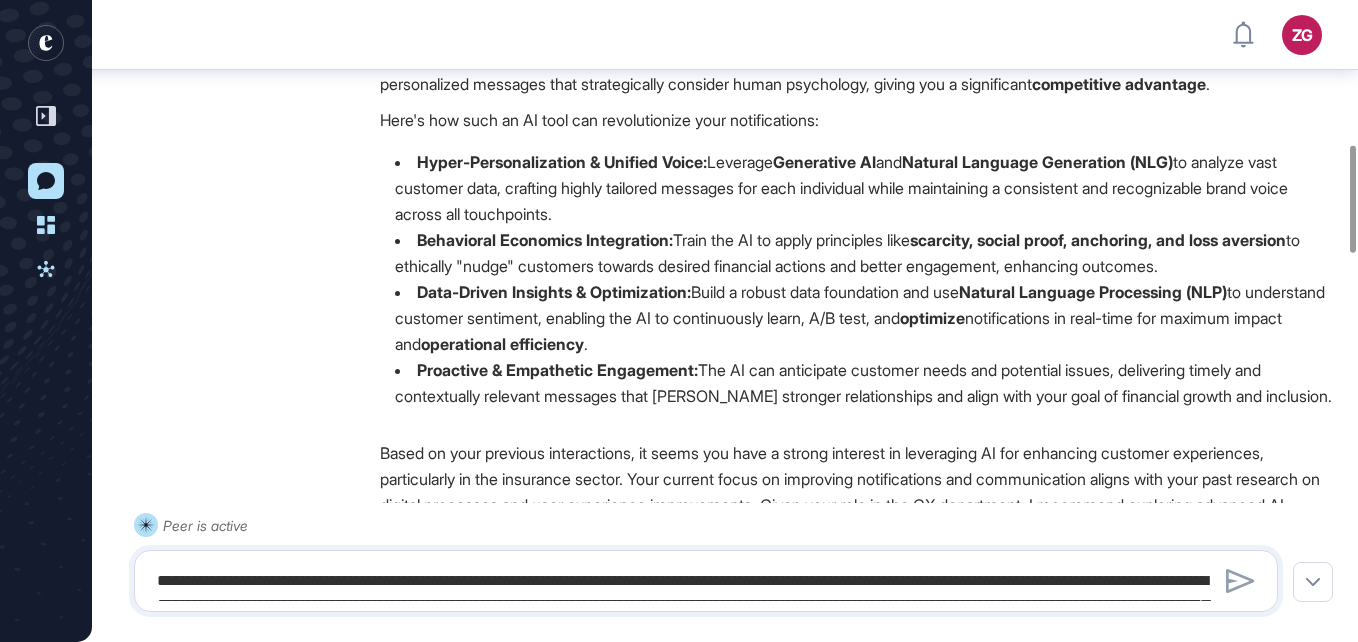 scroll, scrollTop: 910, scrollLeft: 0, axis: vertical 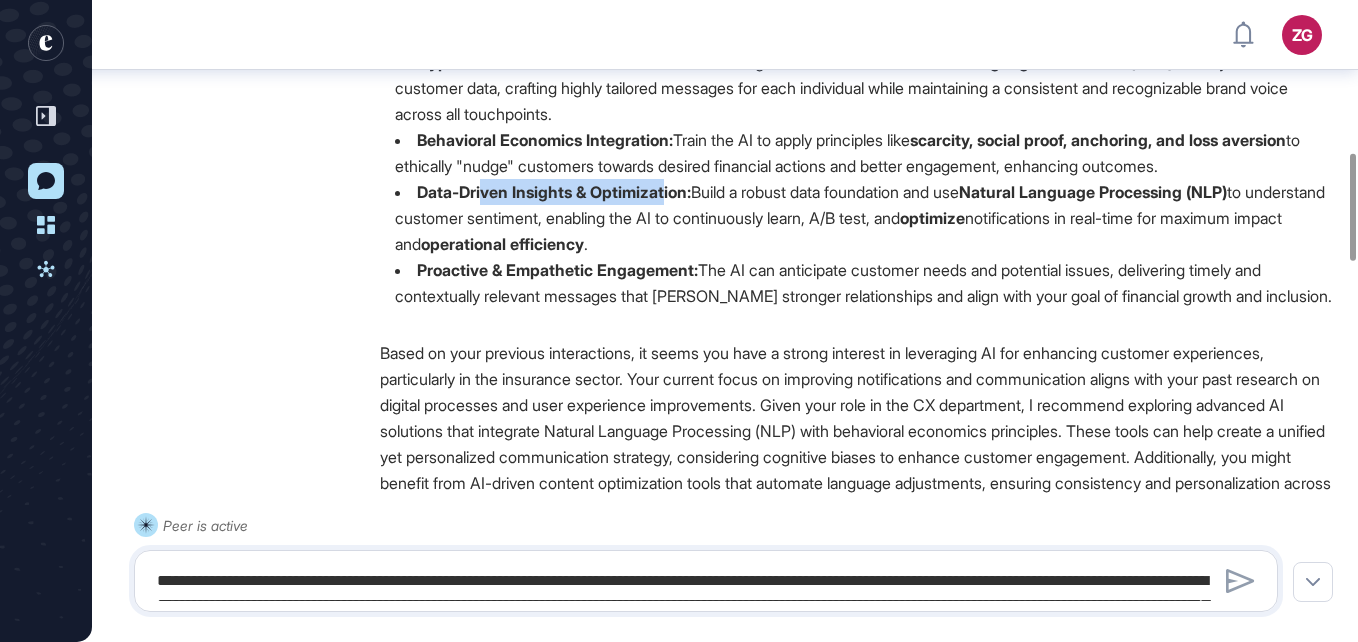 drag, startPoint x: 485, startPoint y: 190, endPoint x: 673, endPoint y: 195, distance: 188.06648 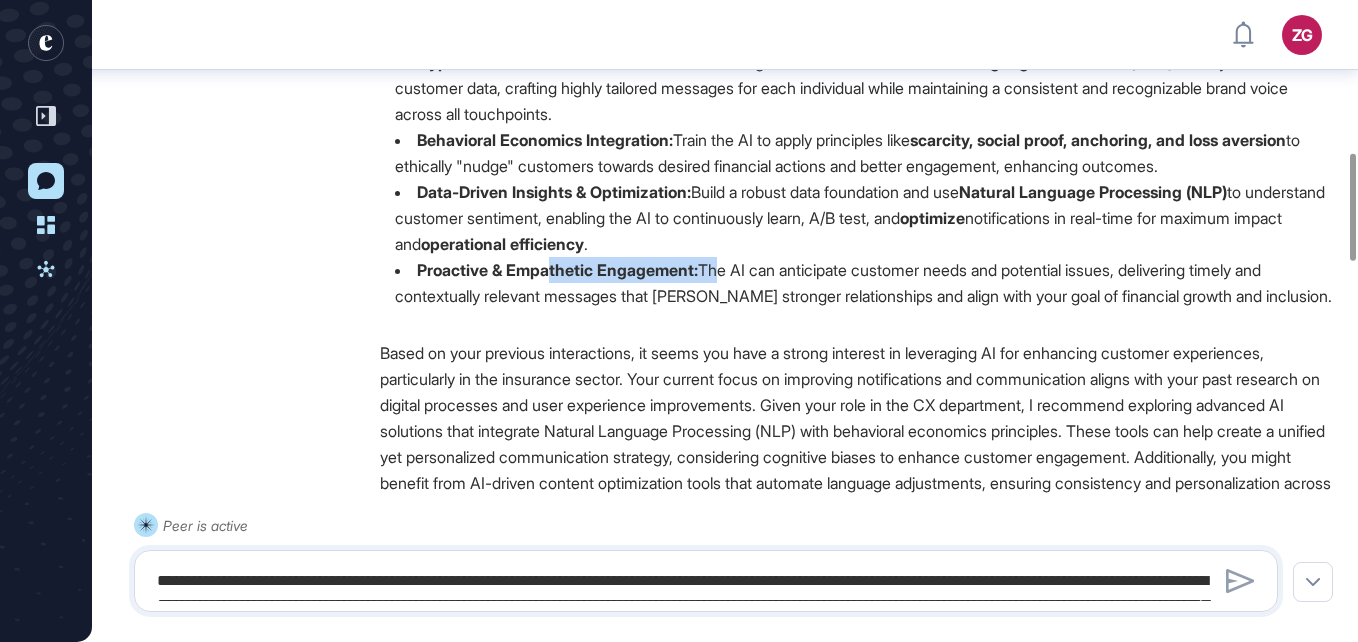 drag, startPoint x: 673, startPoint y: 195, endPoint x: 717, endPoint y: 277, distance: 93.05912 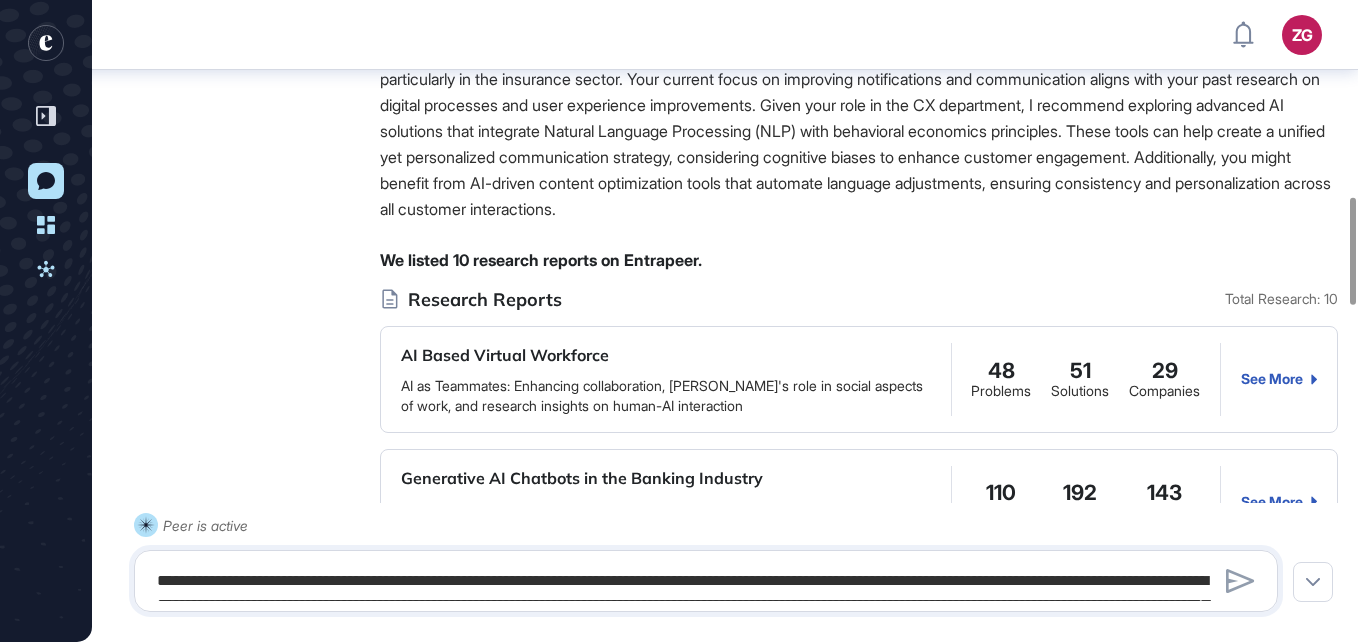 scroll, scrollTop: 1110, scrollLeft: 0, axis: vertical 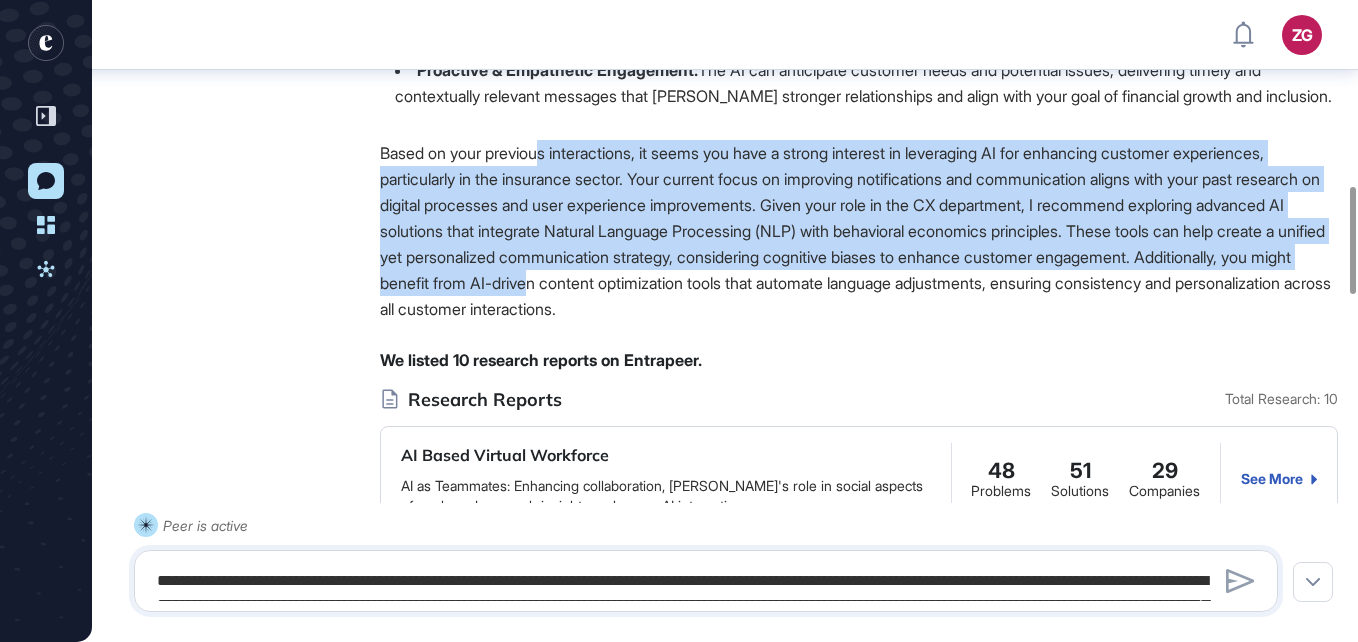 drag, startPoint x: 549, startPoint y: 141, endPoint x: 709, endPoint y: 273, distance: 207.42227 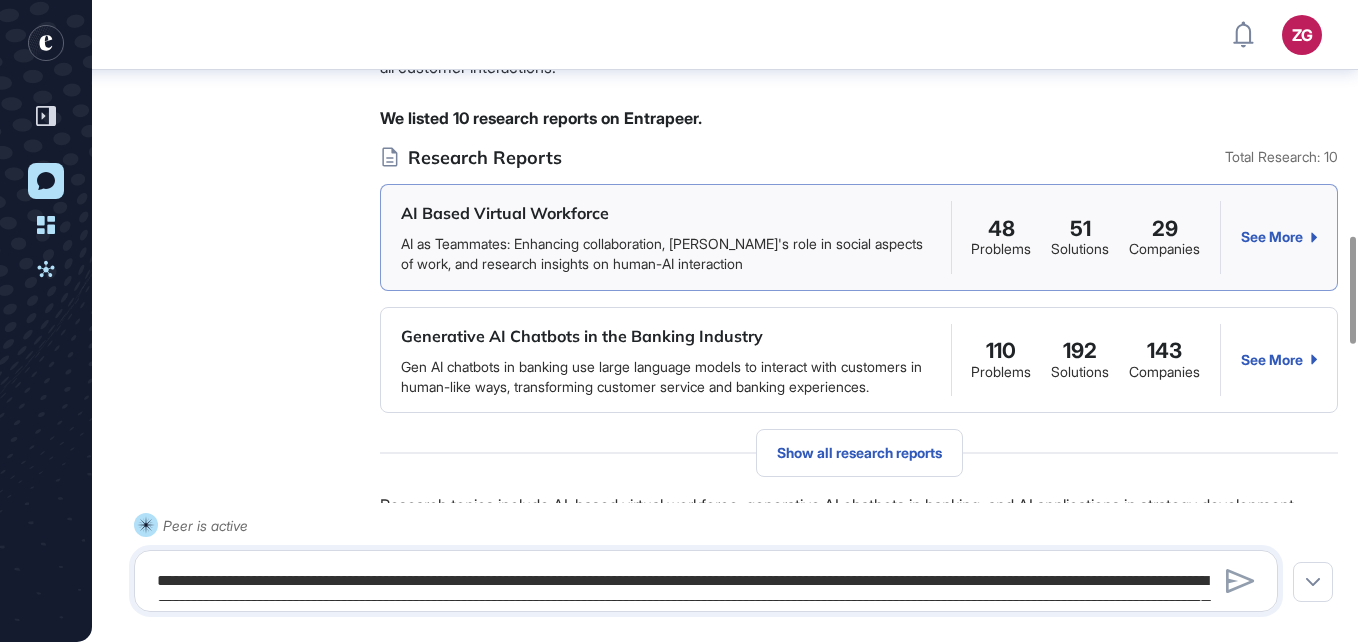 scroll, scrollTop: 1410, scrollLeft: 0, axis: vertical 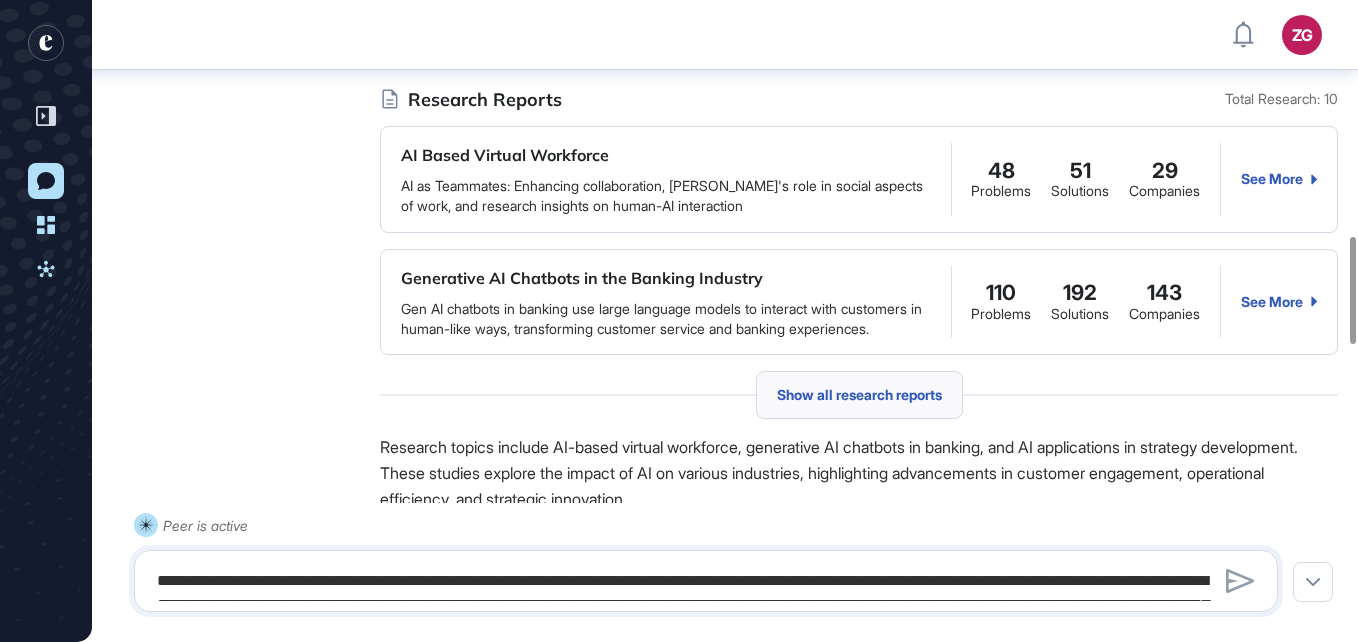 click on "Show all research reports" at bounding box center [859, 395] 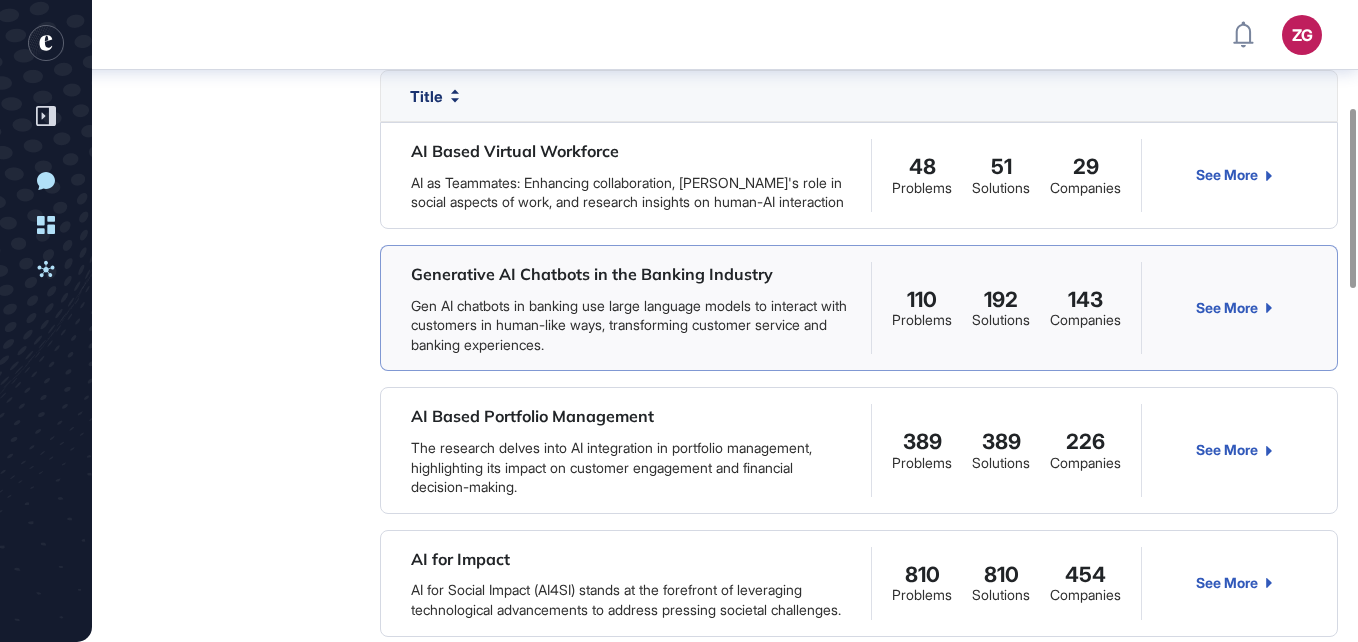 scroll, scrollTop: 211, scrollLeft: 0, axis: vertical 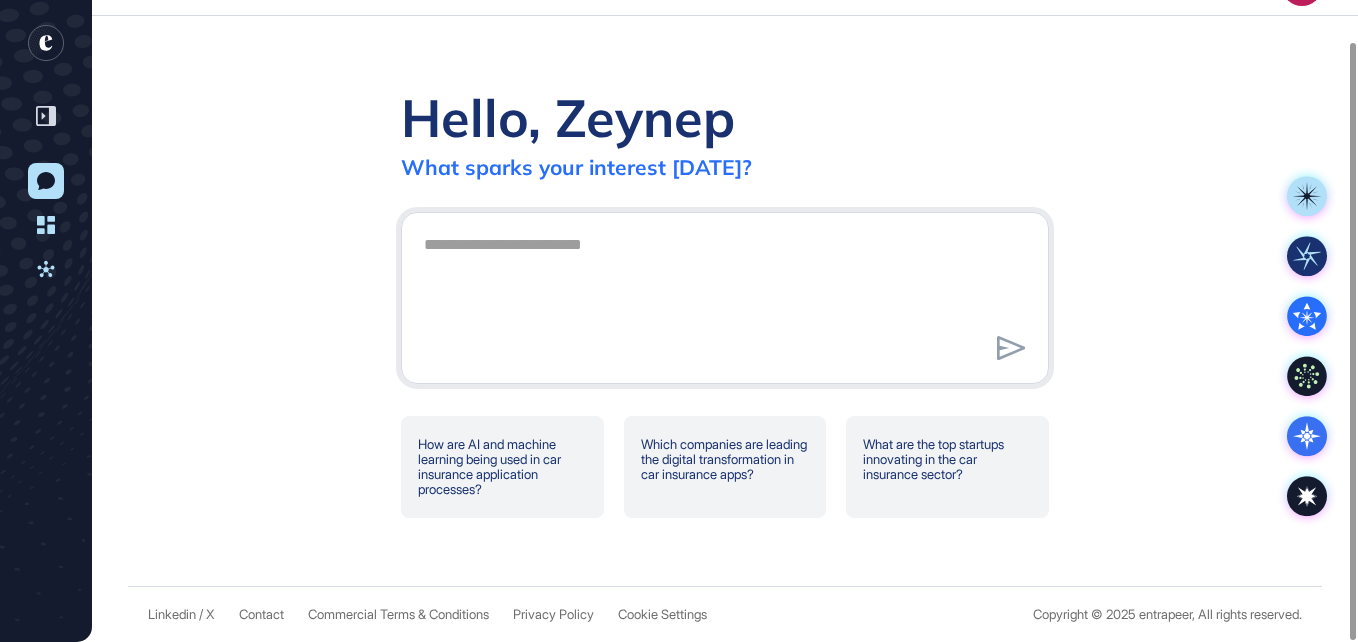 drag, startPoint x: 53, startPoint y: 304, endPoint x: 50, endPoint y: 290, distance: 14.3178215 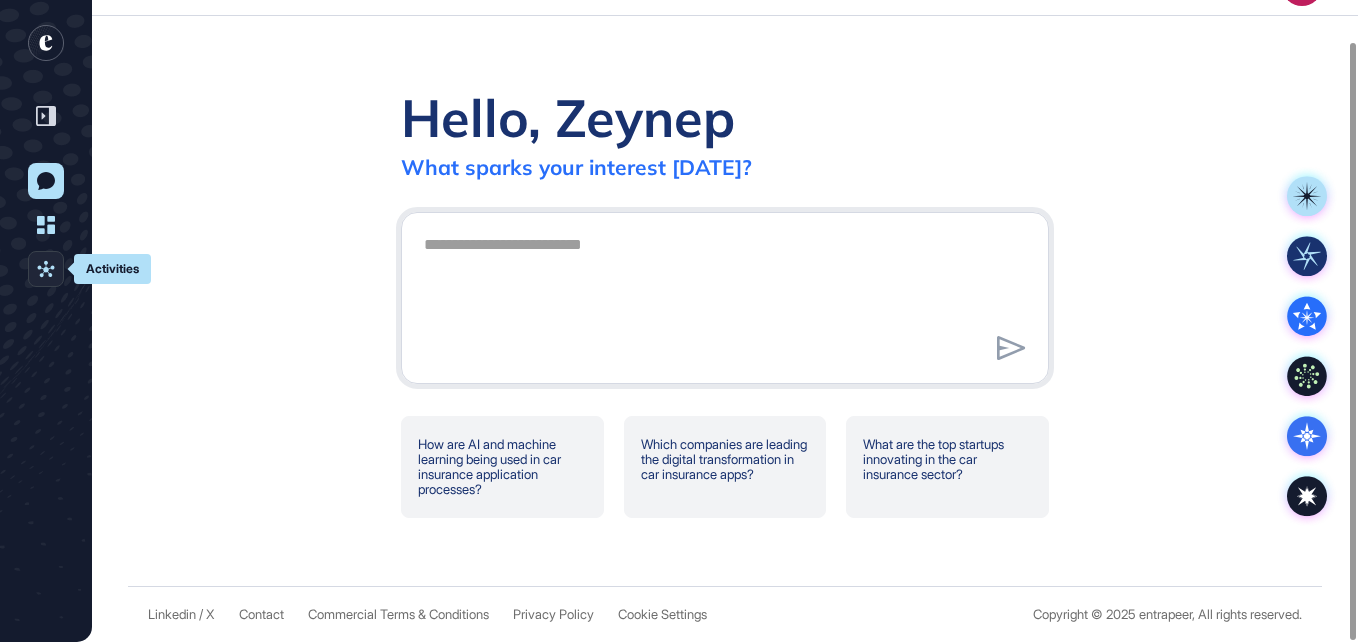 click on "Activities" 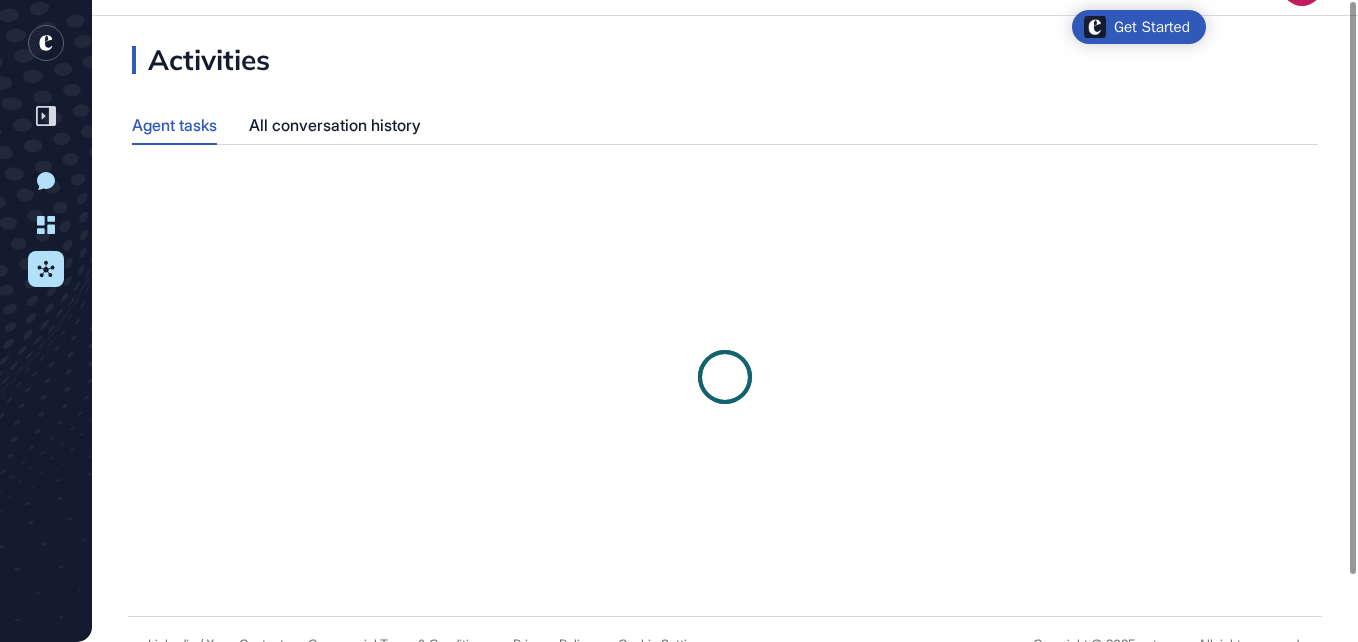 scroll, scrollTop: 0, scrollLeft: 0, axis: both 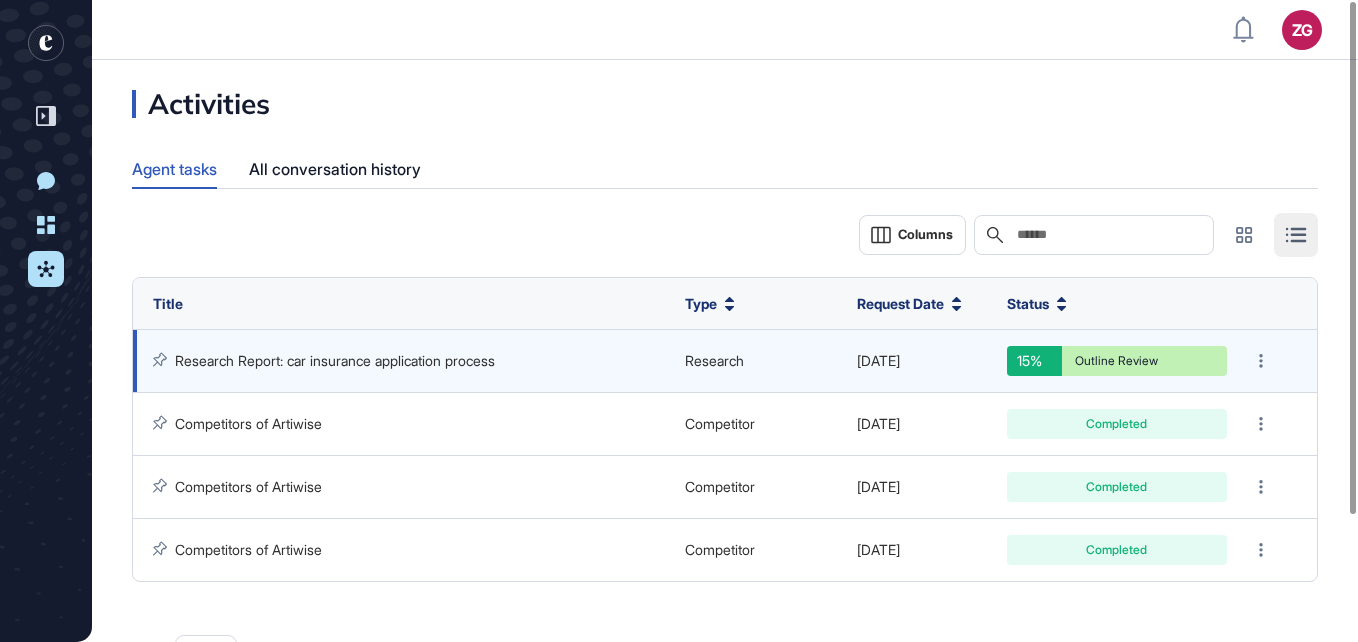 click on "Research Report: car insurance application process" 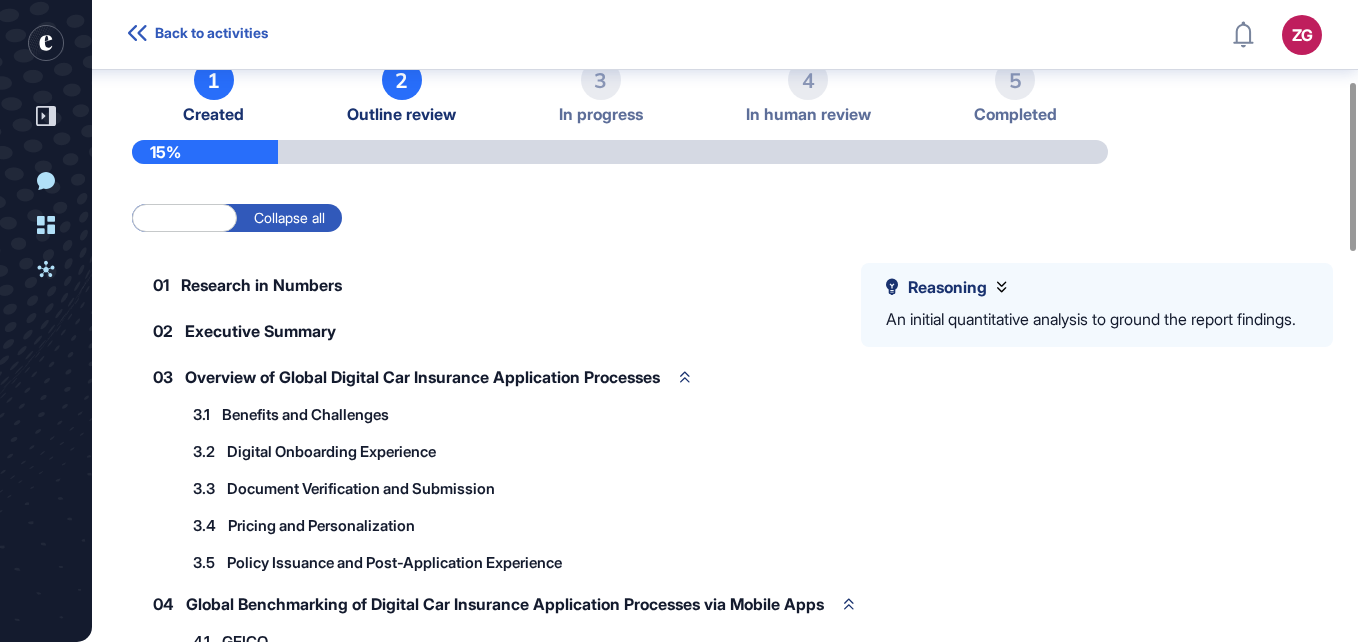 scroll, scrollTop: 310, scrollLeft: 0, axis: vertical 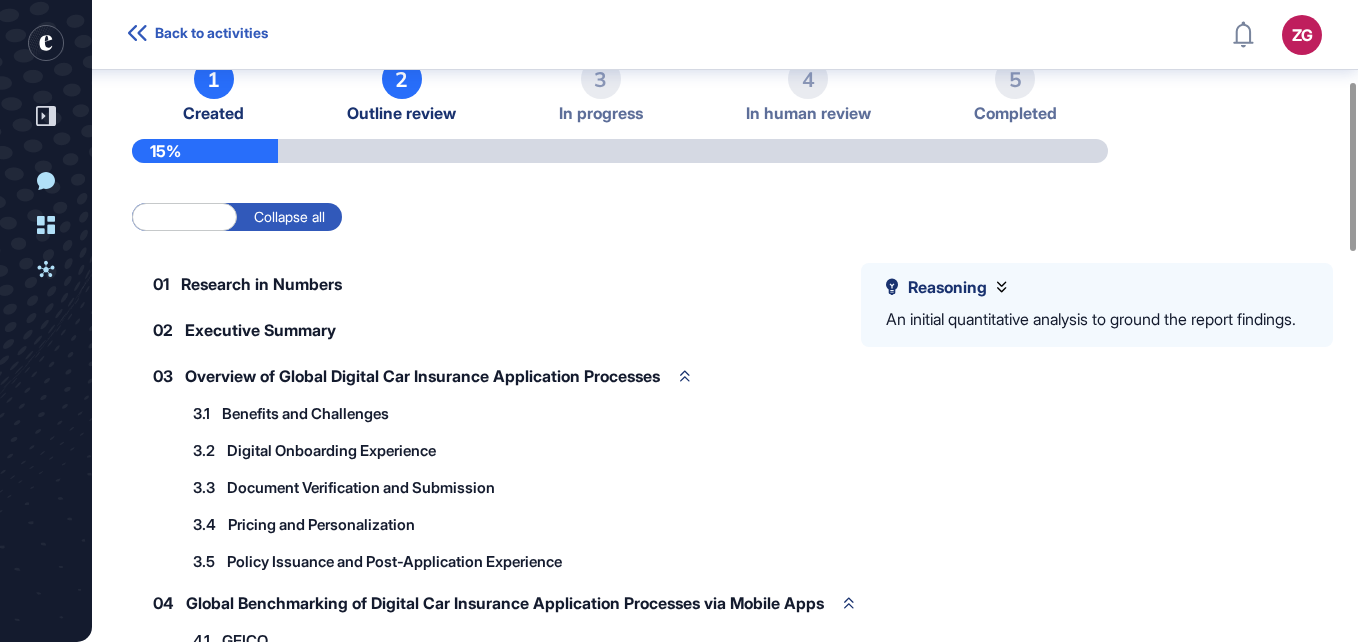 click on "Expand all" at bounding box center (184, 217) 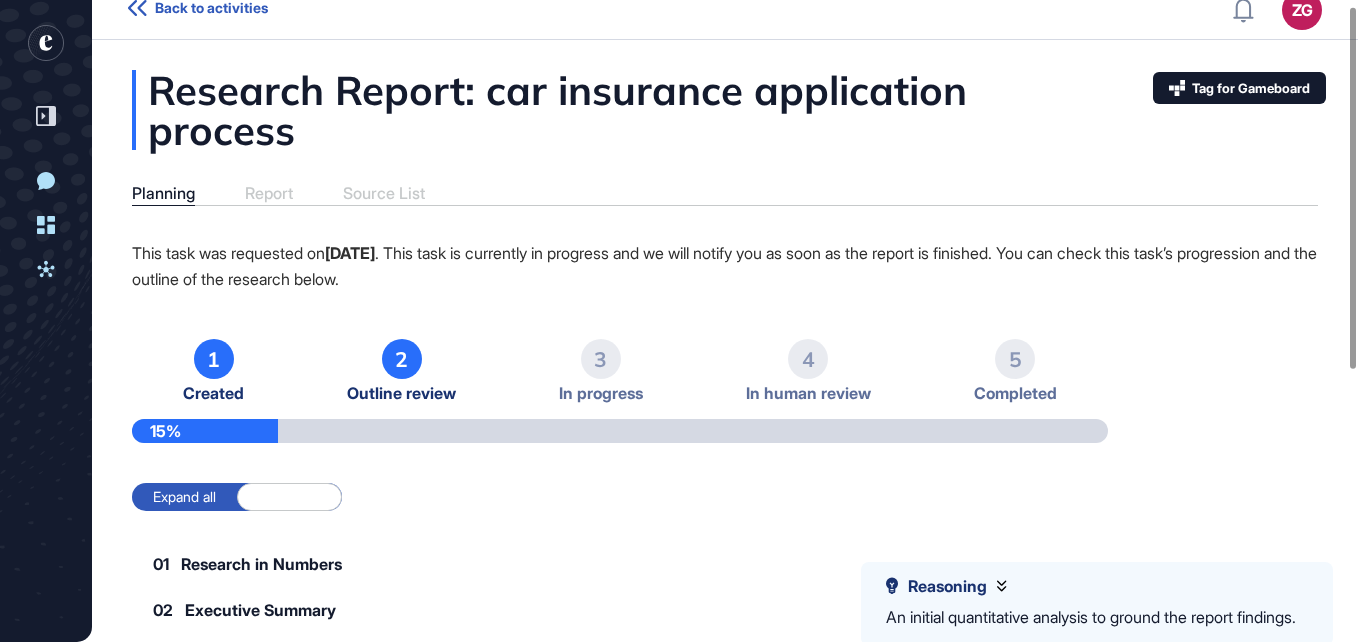 scroll, scrollTop: 10, scrollLeft: 0, axis: vertical 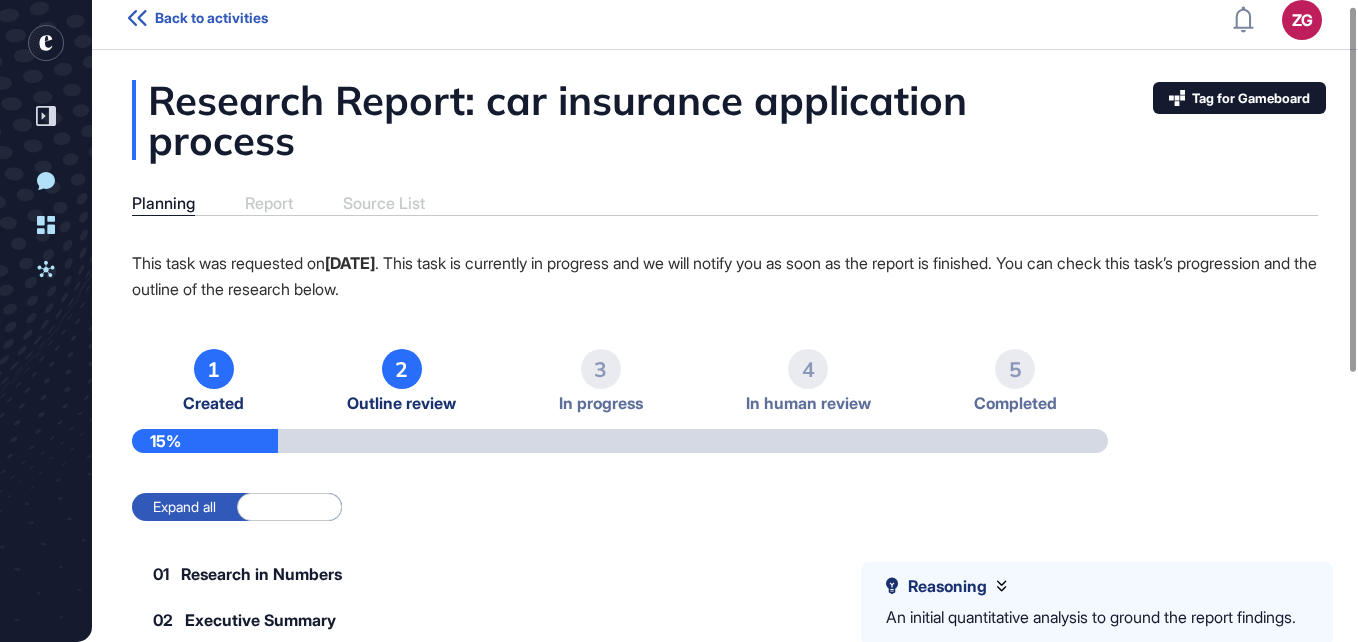 drag, startPoint x: 359, startPoint y: 257, endPoint x: 358, endPoint y: 270, distance: 13.038404 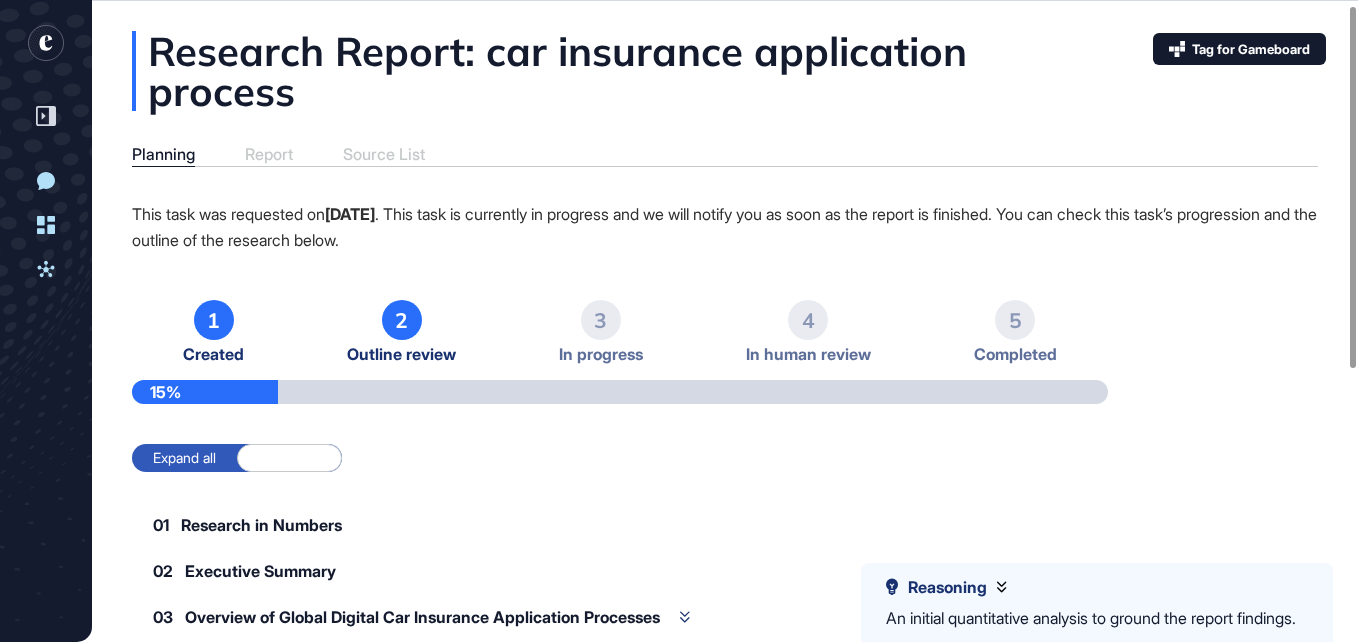 scroll, scrollTop: 0, scrollLeft: 0, axis: both 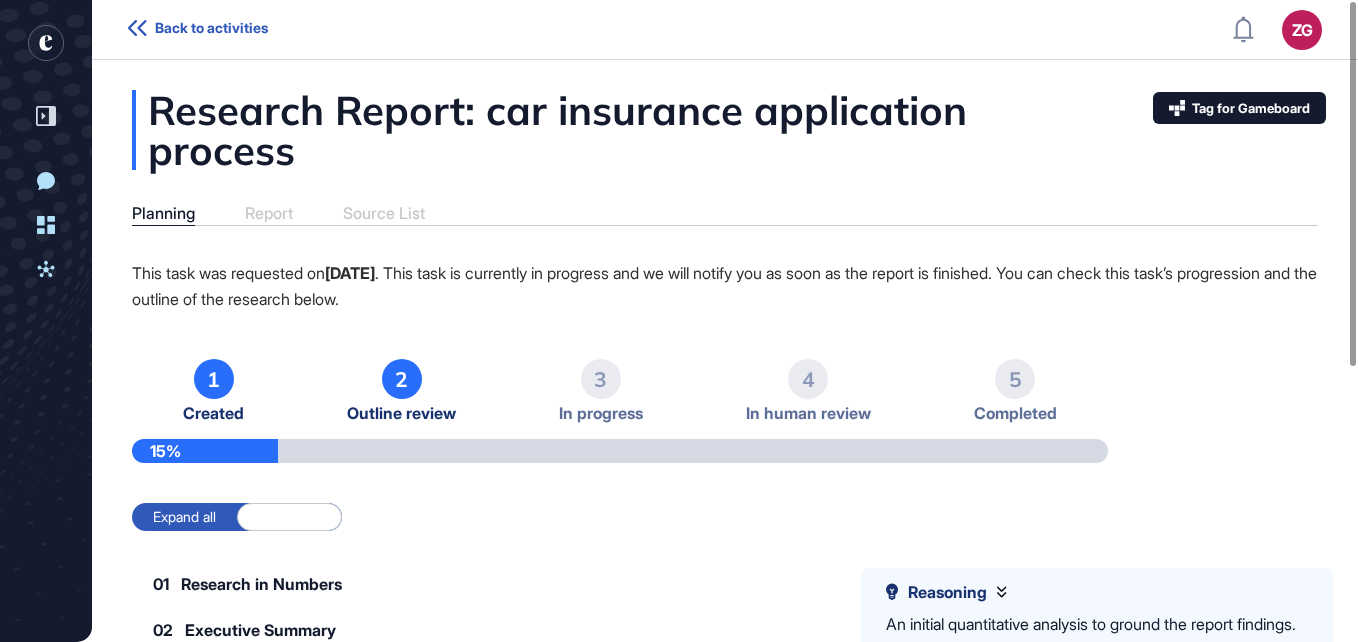 drag, startPoint x: 393, startPoint y: 235, endPoint x: 376, endPoint y: 341, distance: 107.35455 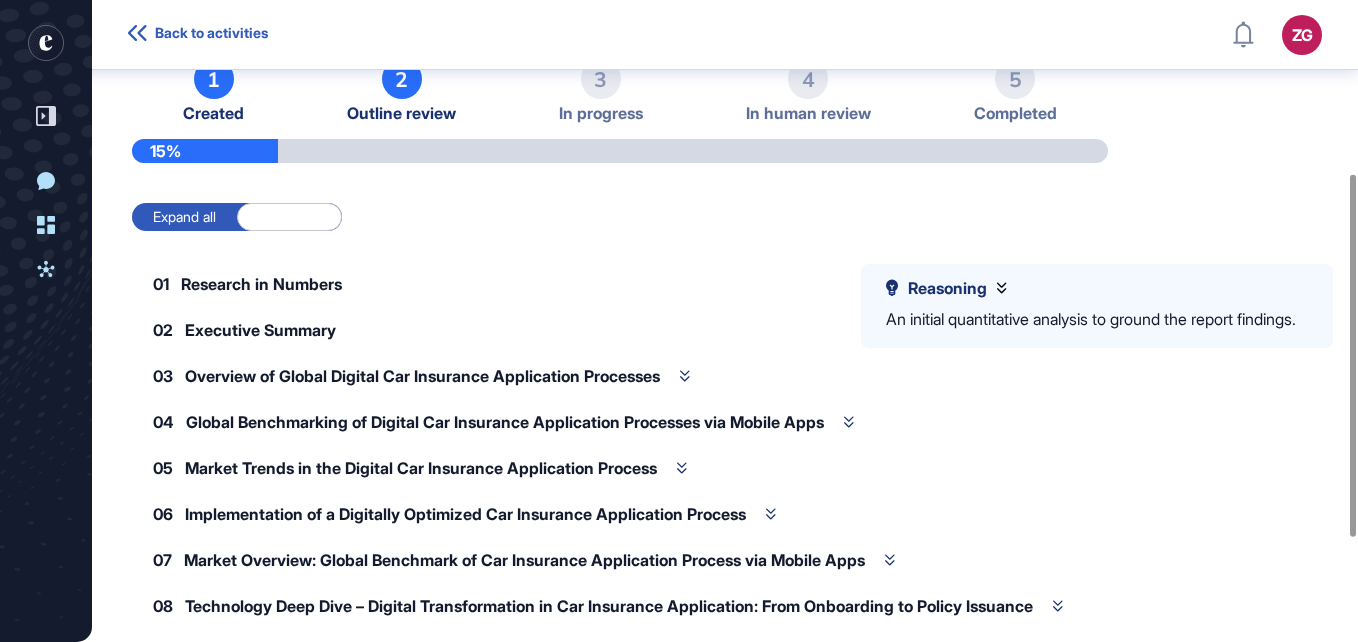 scroll, scrollTop: 310, scrollLeft: 0, axis: vertical 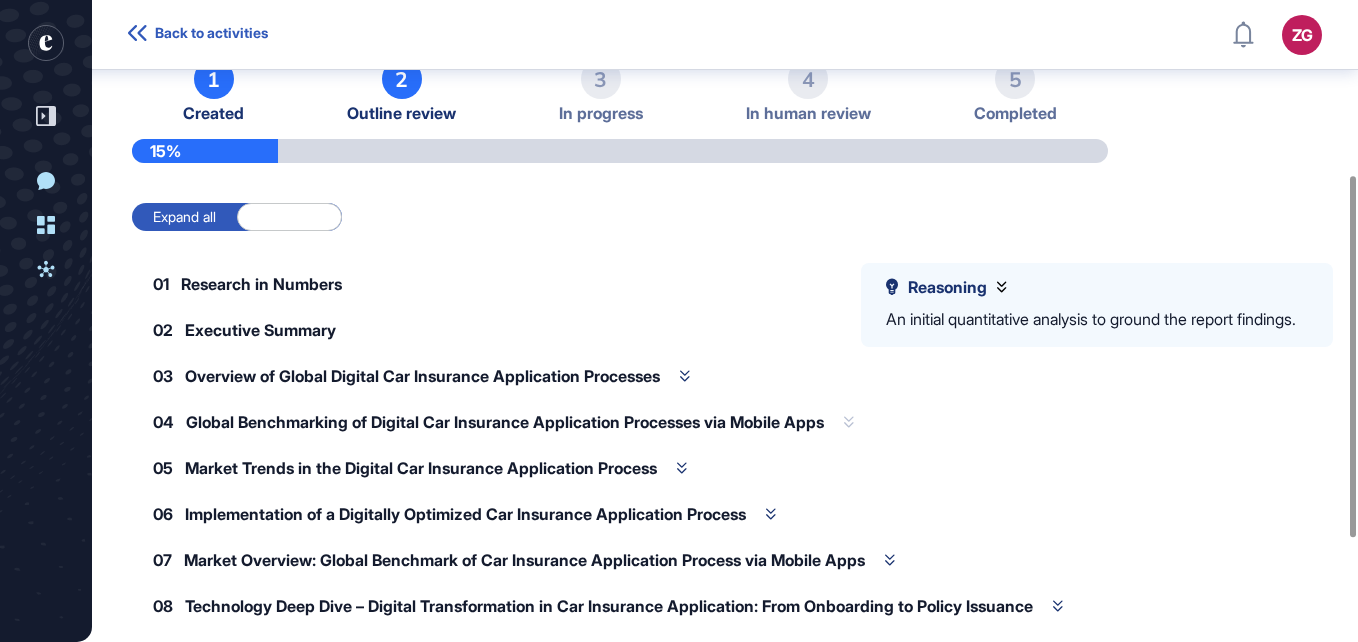 click on "04 Global Benchmarking of Digital Car Insurance Application Processes via Mobile Apps" 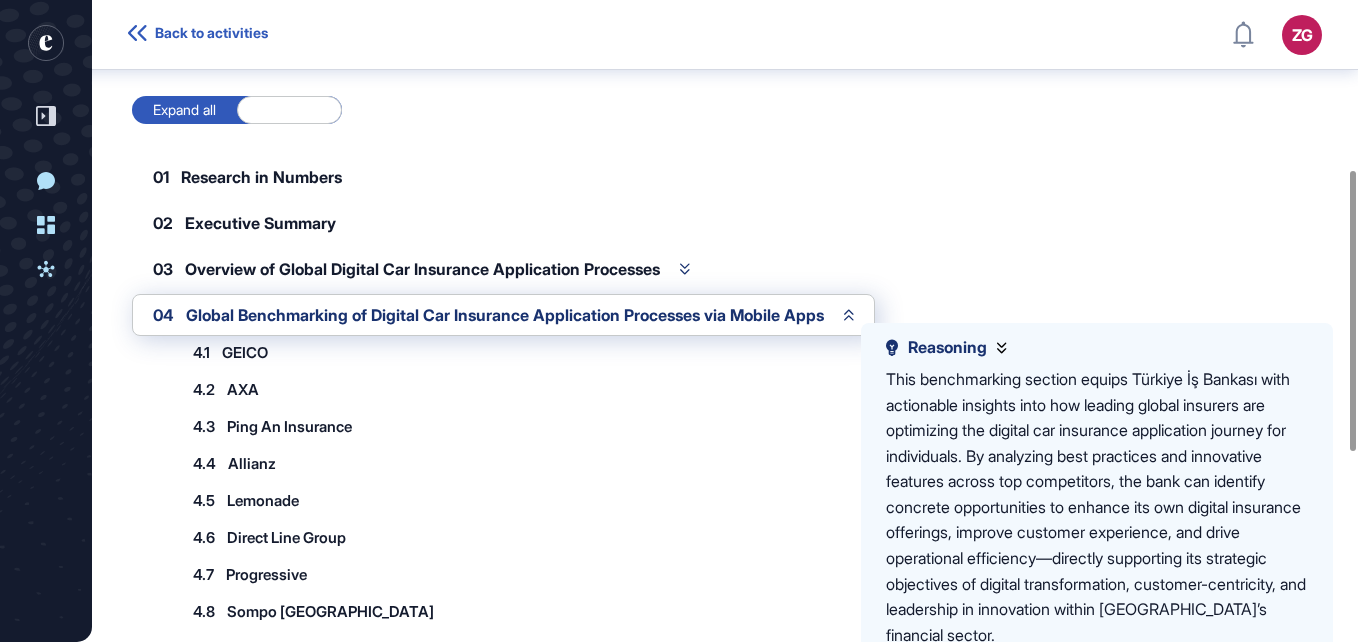 scroll, scrollTop: 510, scrollLeft: 0, axis: vertical 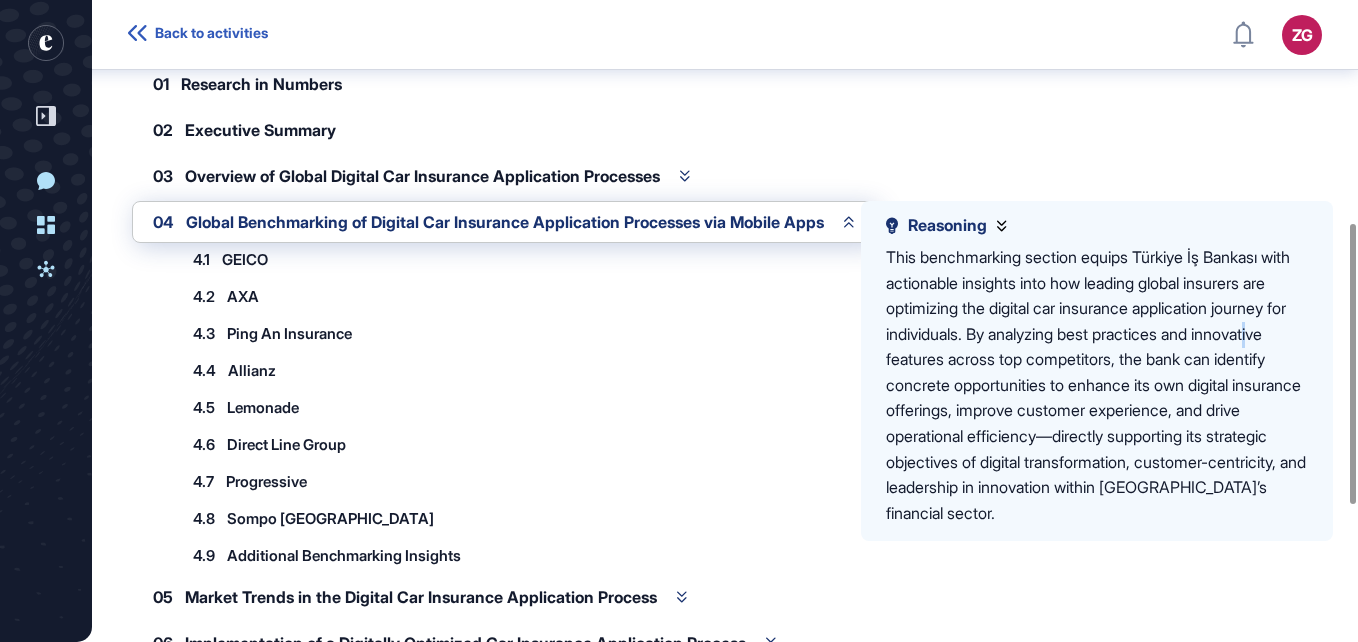 click on "This benchmarking section equips Türkiye İş Bankası with actionable insights into how leading global insurers are optimizing the digital car insurance application journey for individuals. By analyzing best practices and innovative features across top competitors, the bank can identify concrete opportunities to enhance its own digital insurance offerings, improve customer experience, and drive operational efficiency—directly supporting its strategic objectives of digital transformation, customer-centricity, and leadership in innovation within [GEOGRAPHIC_DATA]’s financial sector." at bounding box center [1097, 386] 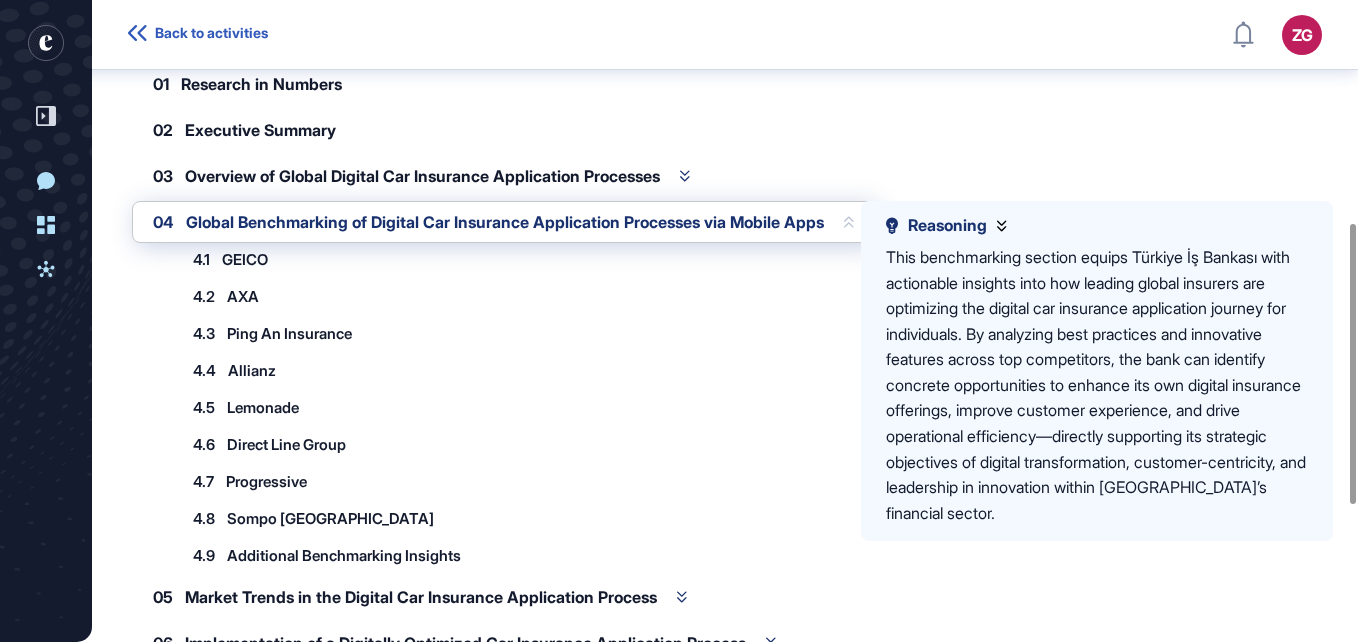 click on "04 Global Benchmarking of Digital Car Insurance Application Processes via Mobile Apps" 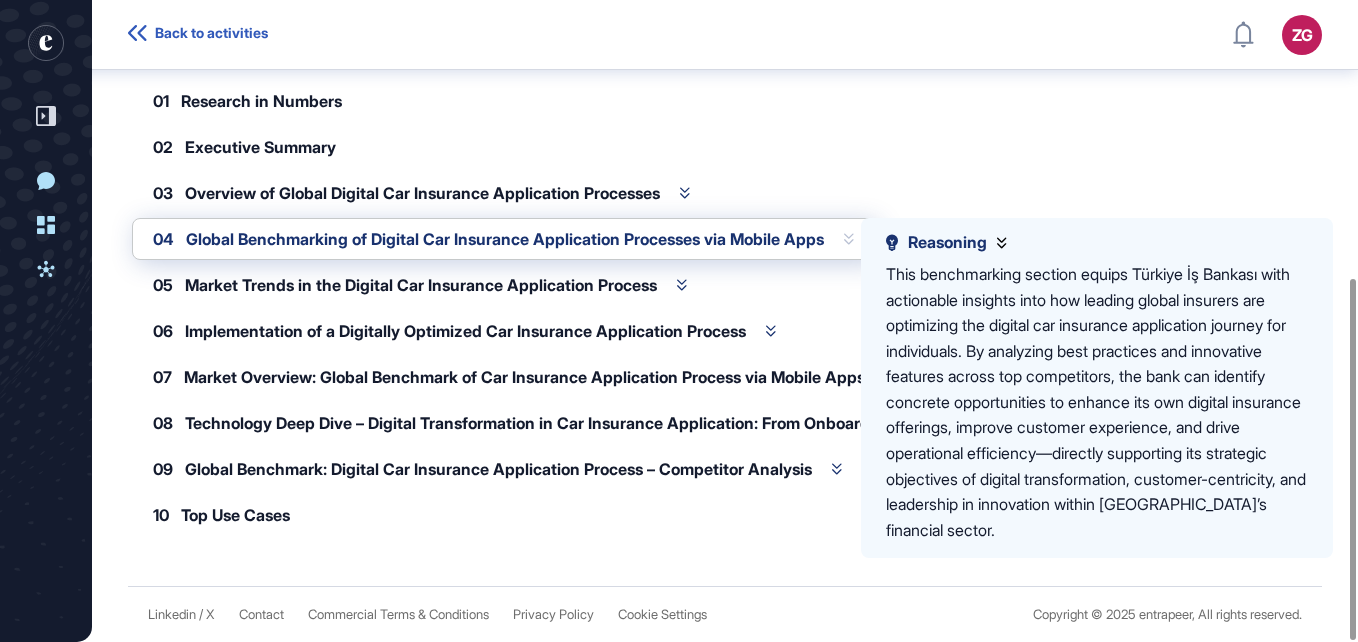 click on "Global Benchmarking of Digital Car Insurance Application Processes via Mobile Apps" 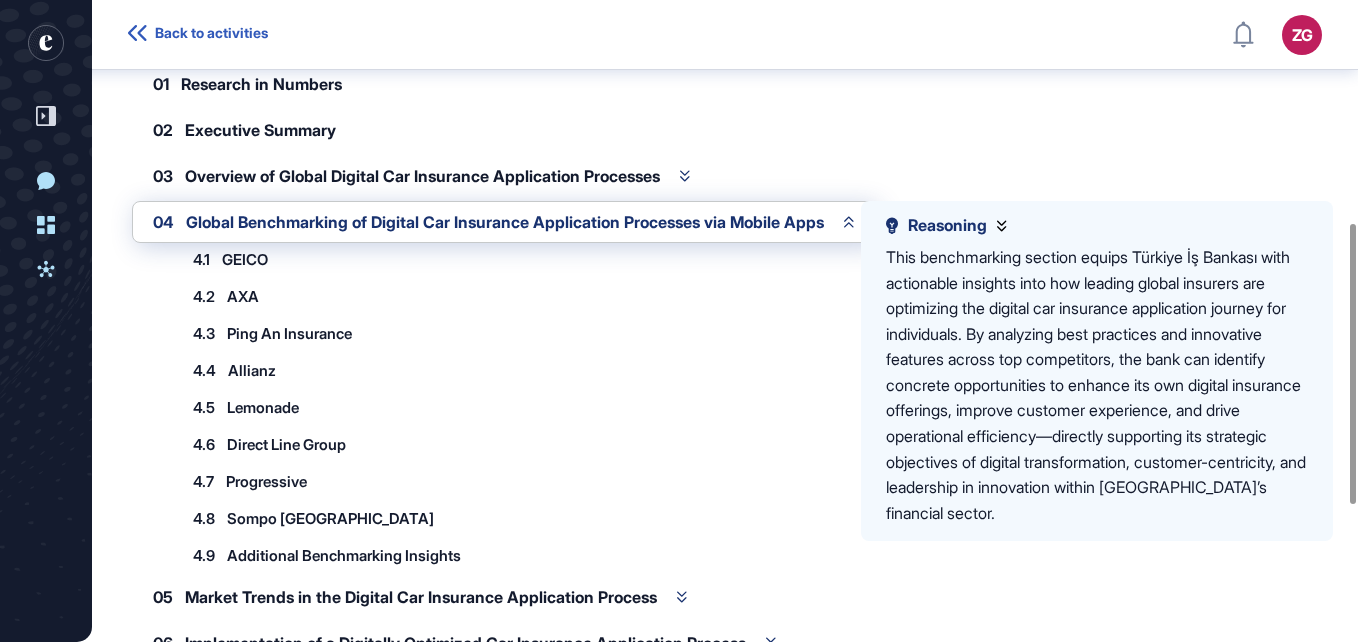 click on "4.2 AXA" 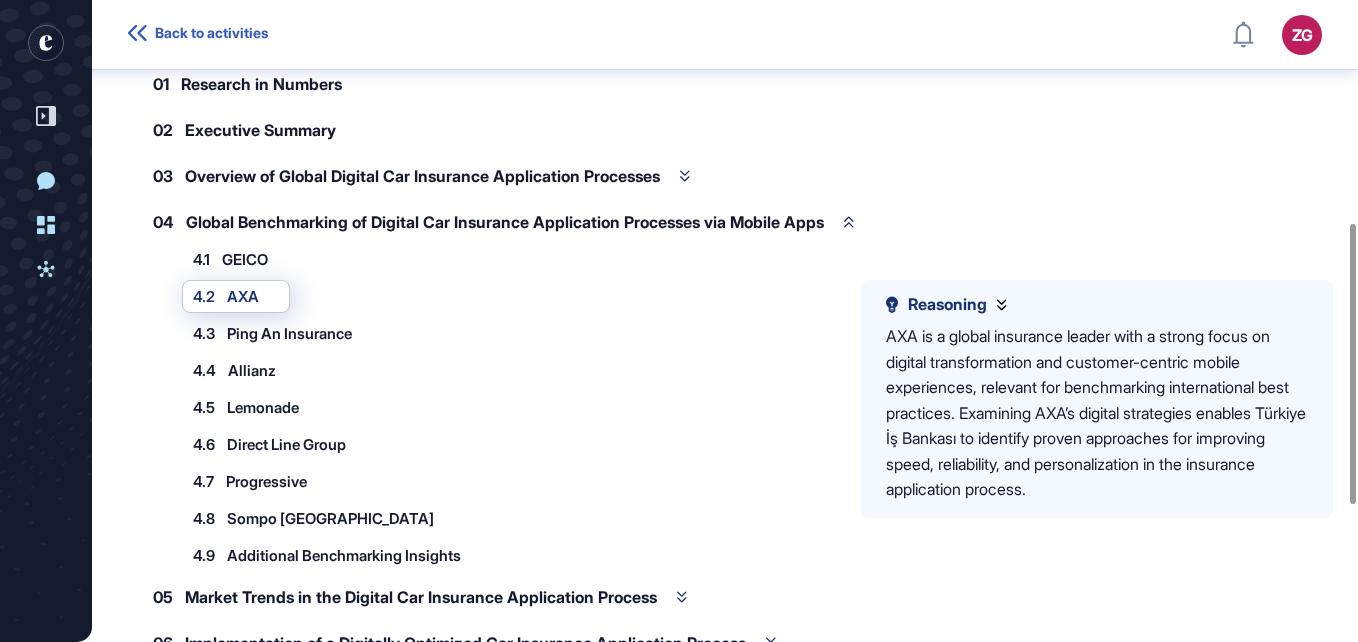 click on "AXA is a global insurance leader with a strong focus on digital transformation and customer-centric mobile experiences, relevant for benchmarking international best practices. Examining AXA’s digital strategies enables Türkiye İş Bankası to identify proven approaches for improving speed, reliability, and personalization in the insurance application process." at bounding box center (1097, 413) 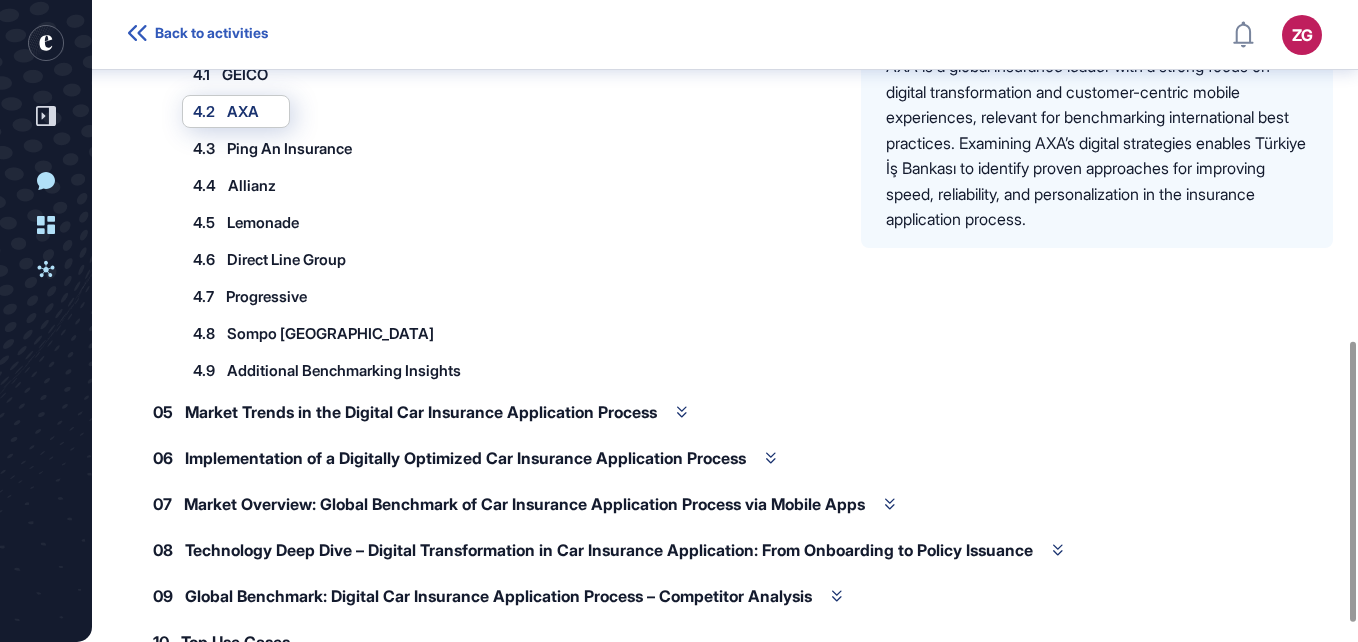 scroll, scrollTop: 822, scrollLeft: 0, axis: vertical 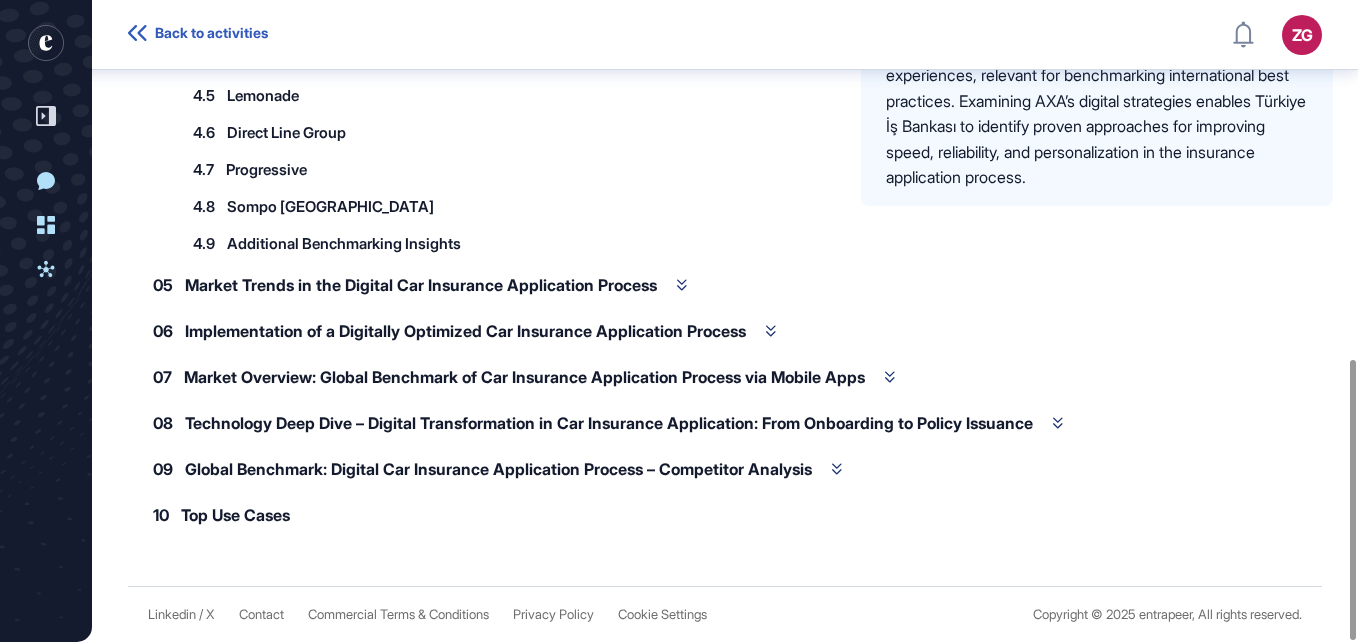 drag, startPoint x: 285, startPoint y: 510, endPoint x: 323, endPoint y: 512, distance: 38.052597 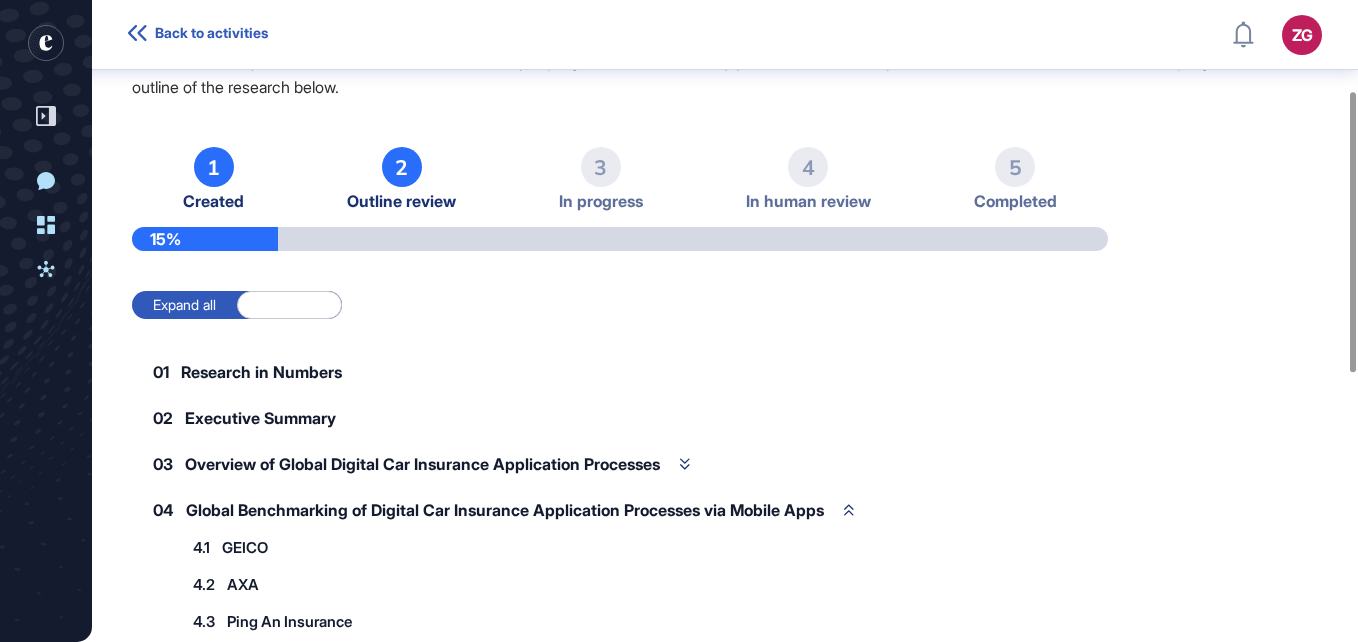 scroll, scrollTop: 0, scrollLeft: 0, axis: both 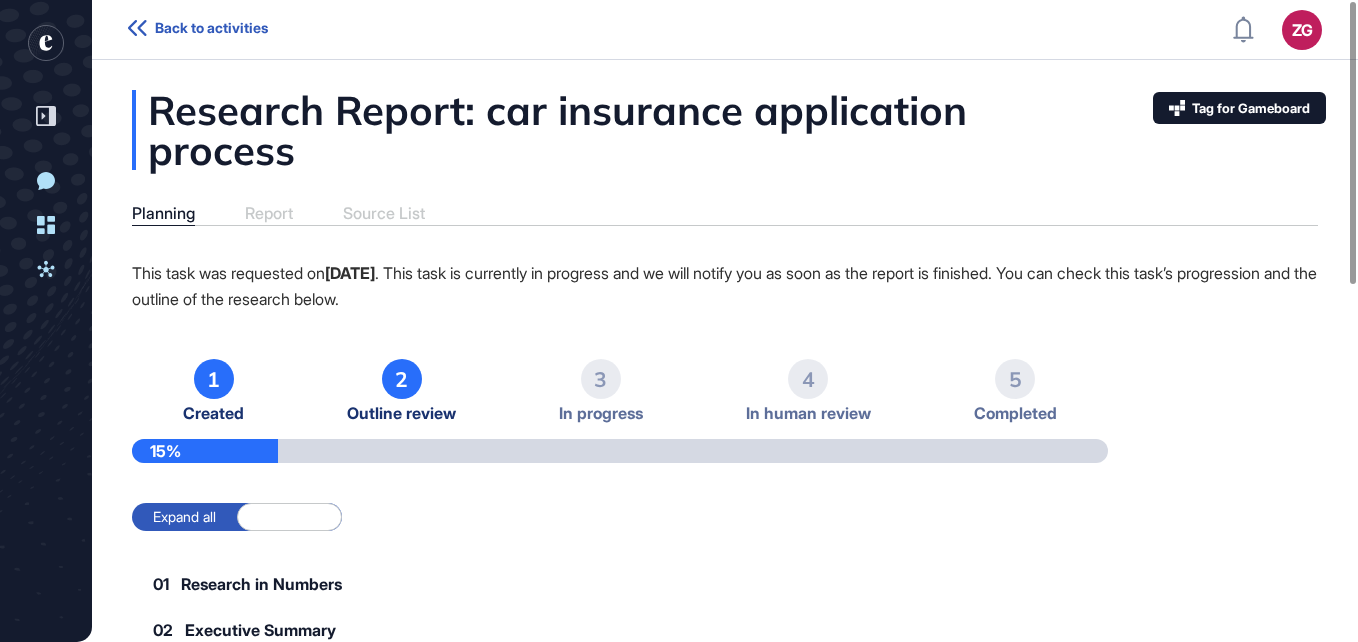 click on "Planning Report Source List" 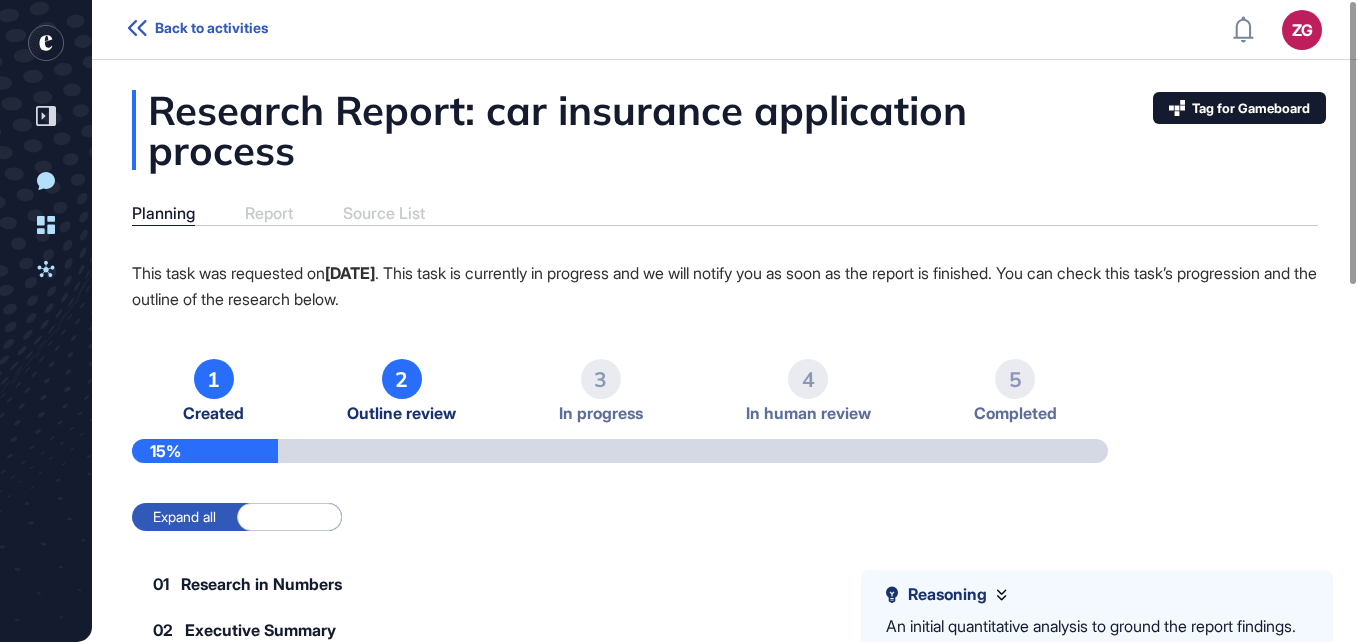 click on "Planning Report Source List" 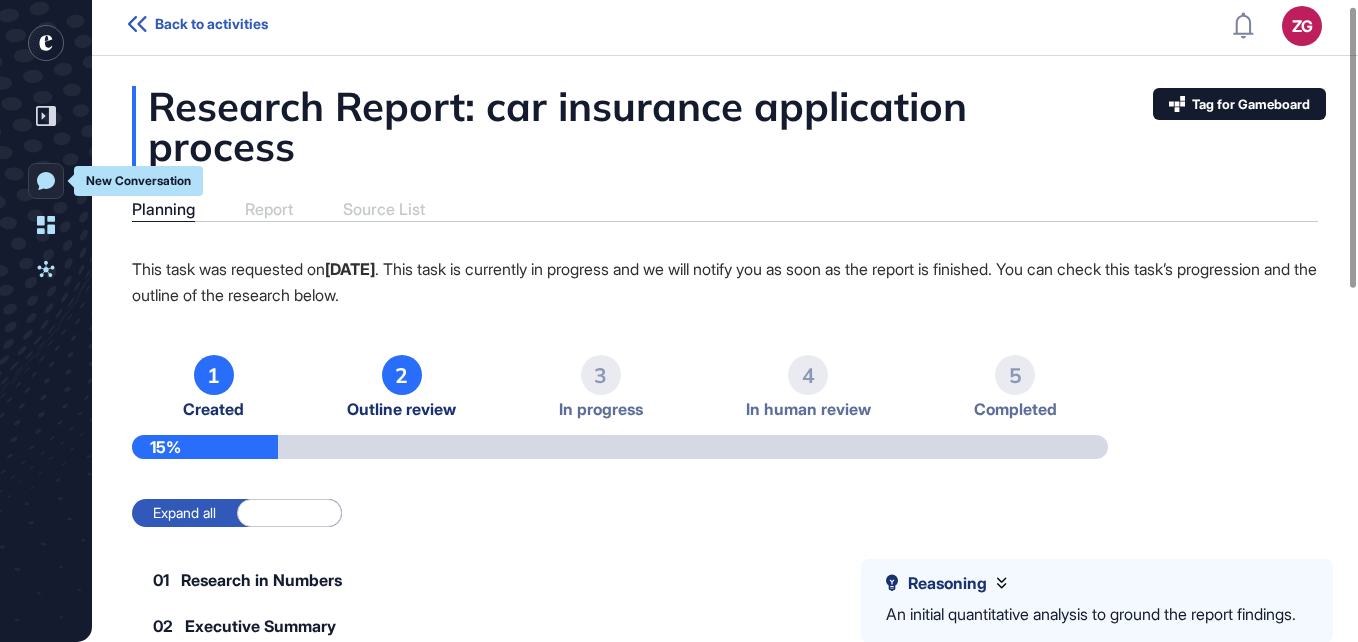 scroll, scrollTop: 0, scrollLeft: 0, axis: both 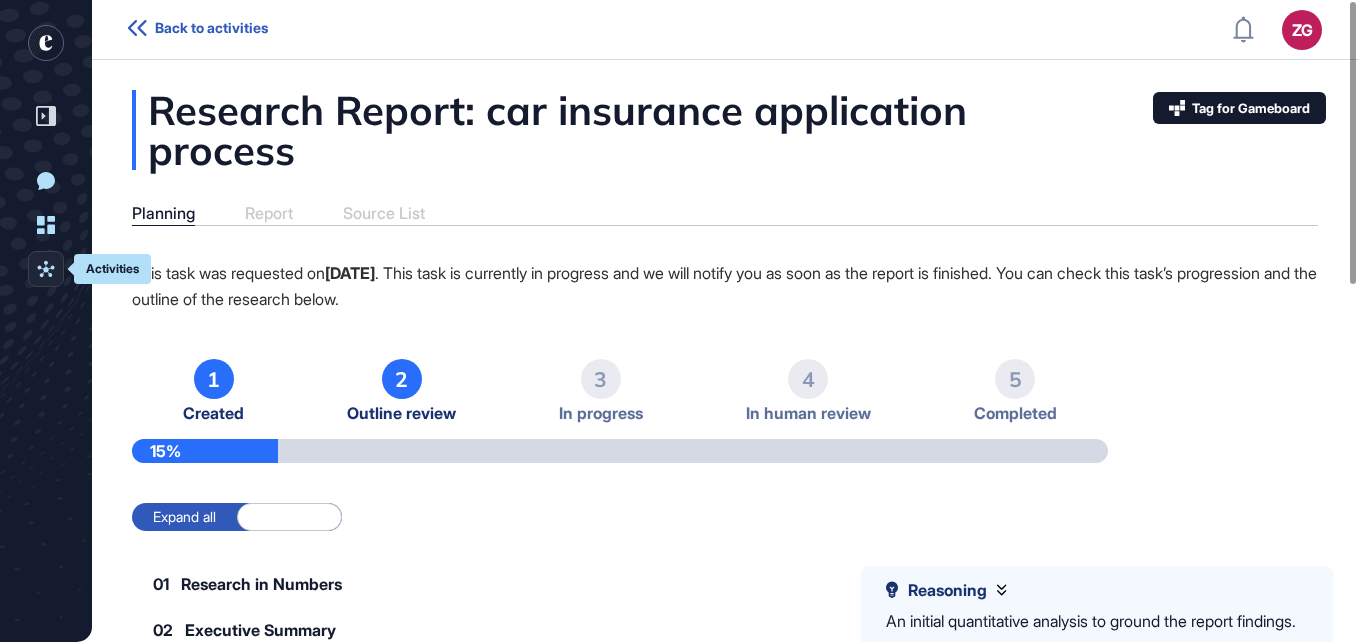 click 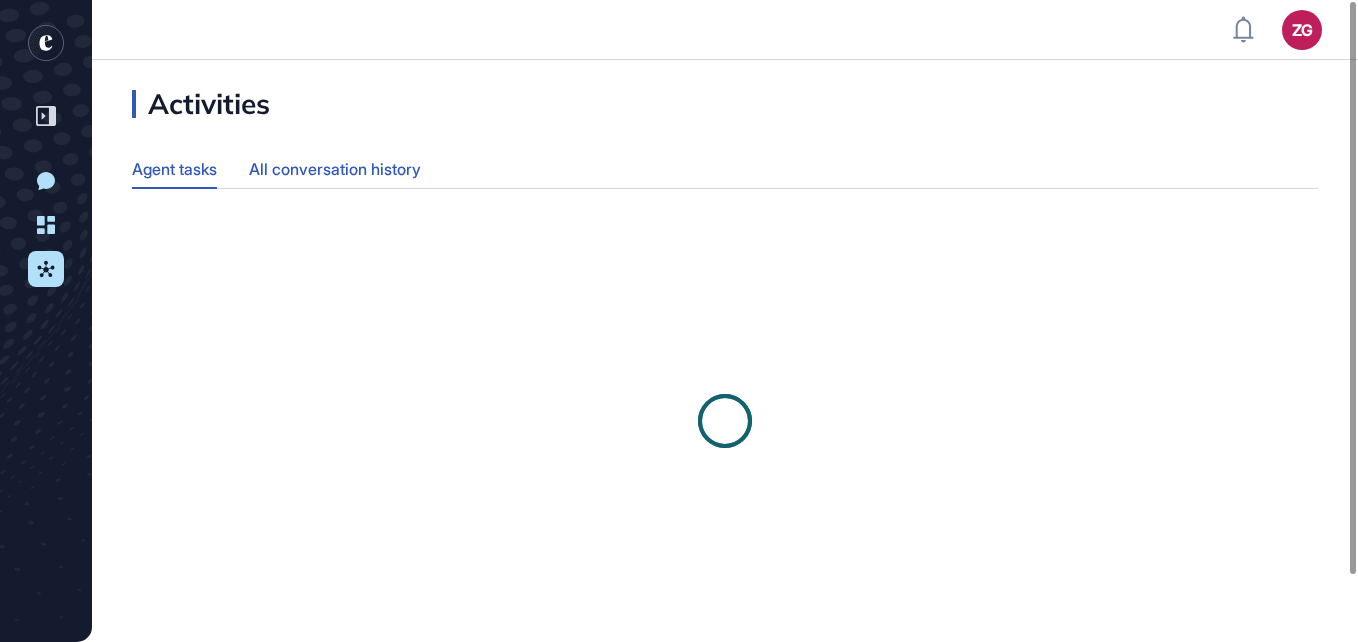 click on "All conversation history" at bounding box center (335, 169) 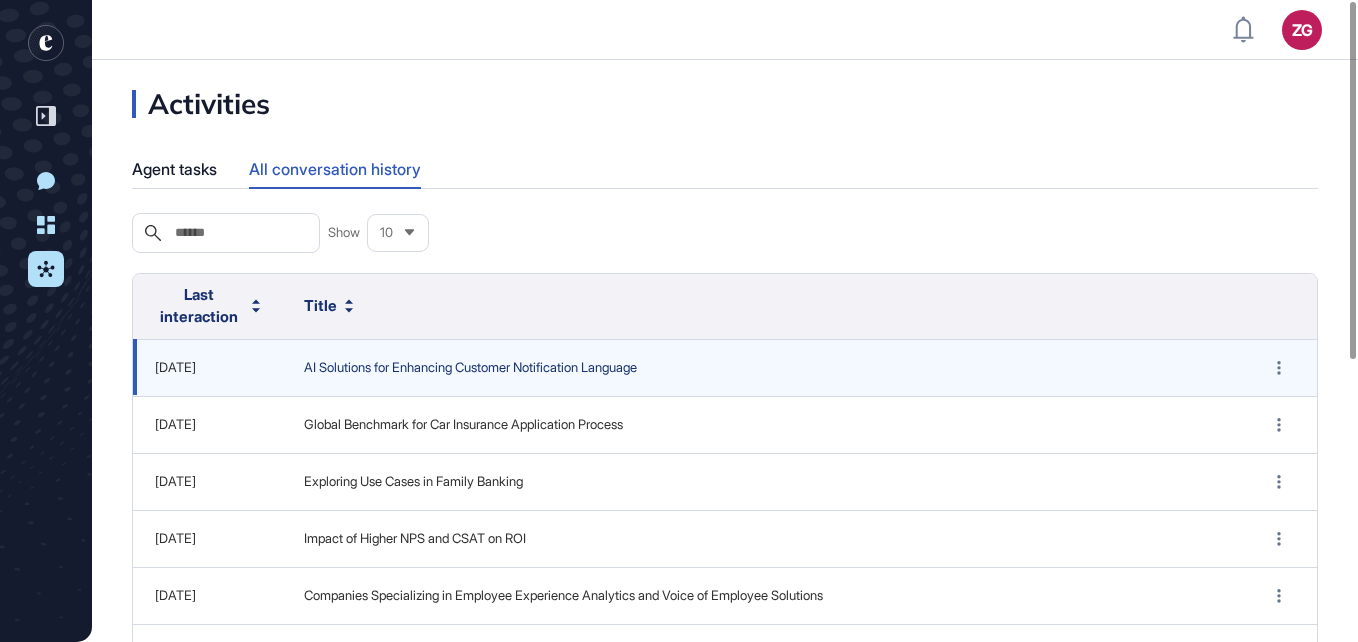 click on "AI Solutions for Enhancing Customer Notification Language" at bounding box center (762, 368) 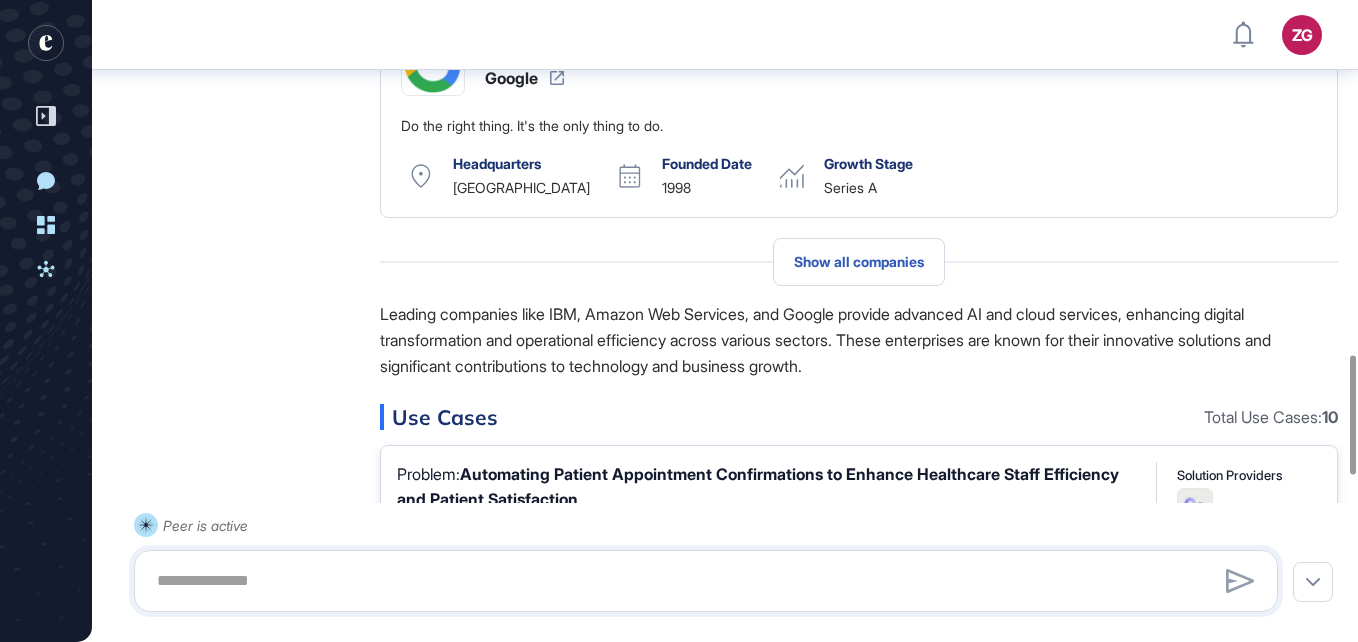 scroll, scrollTop: 1910, scrollLeft: 0, axis: vertical 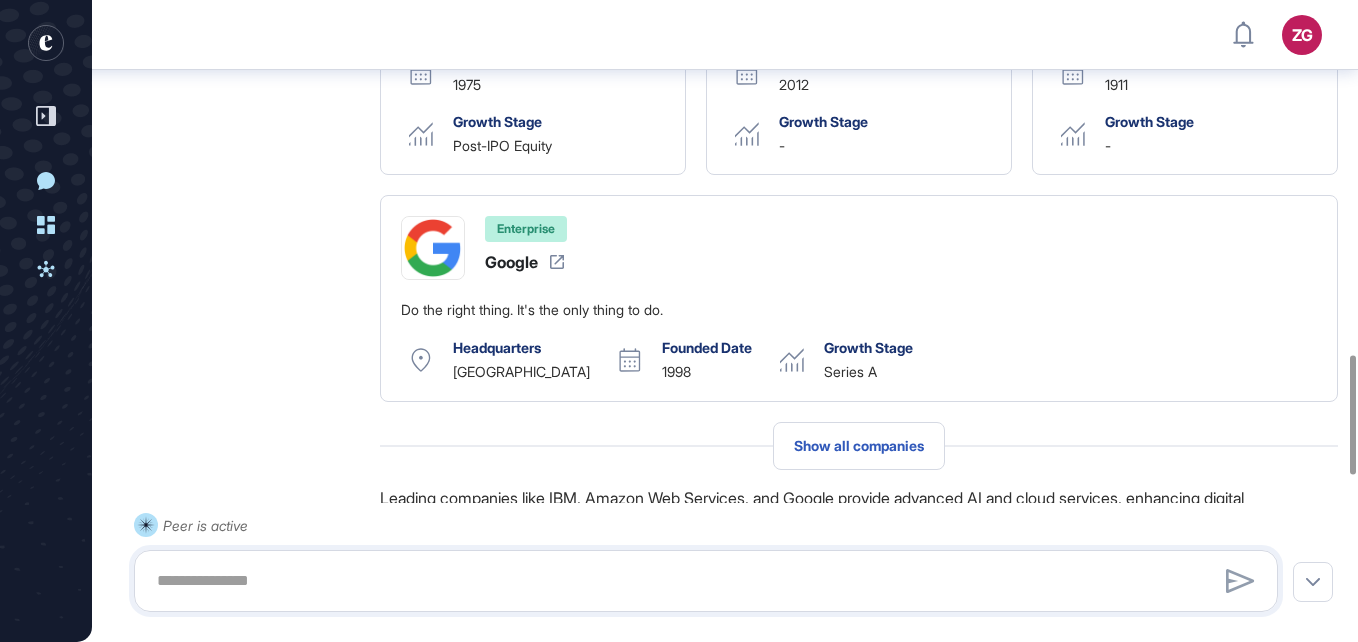 drag, startPoint x: 890, startPoint y: 282, endPoint x: 392, endPoint y: 268, distance: 498.19675 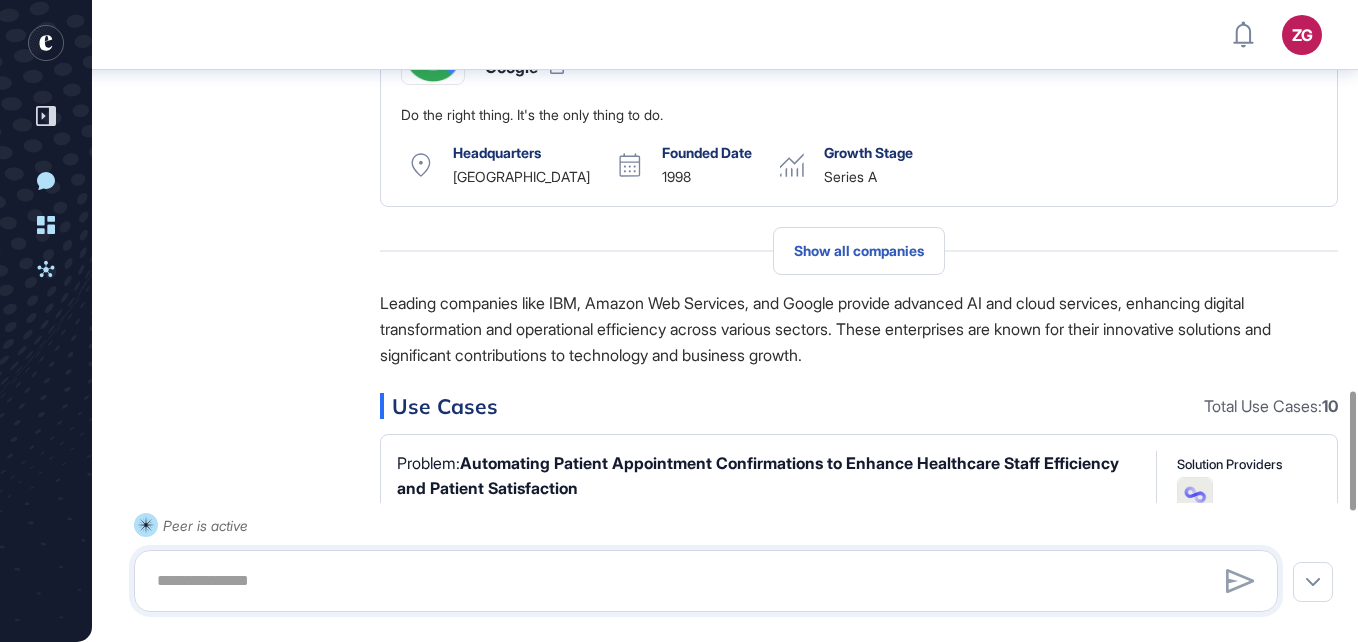 scroll, scrollTop: 1905, scrollLeft: 0, axis: vertical 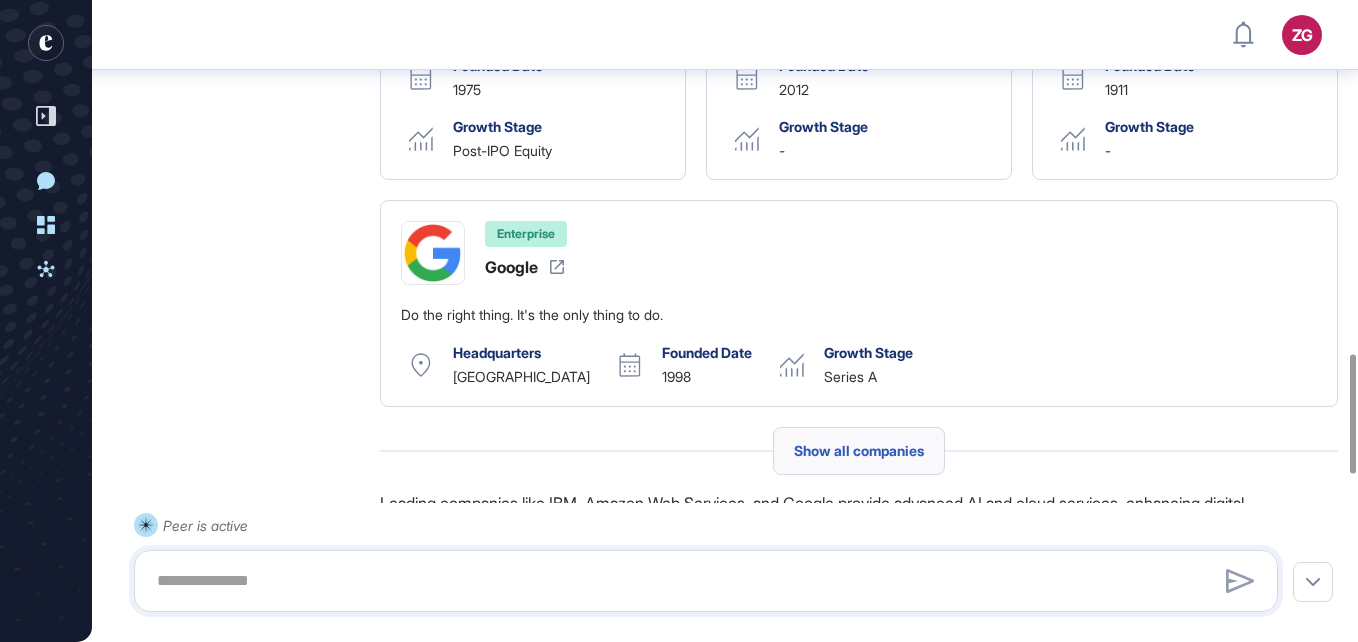 click on "Show all companies" at bounding box center (859, 451) 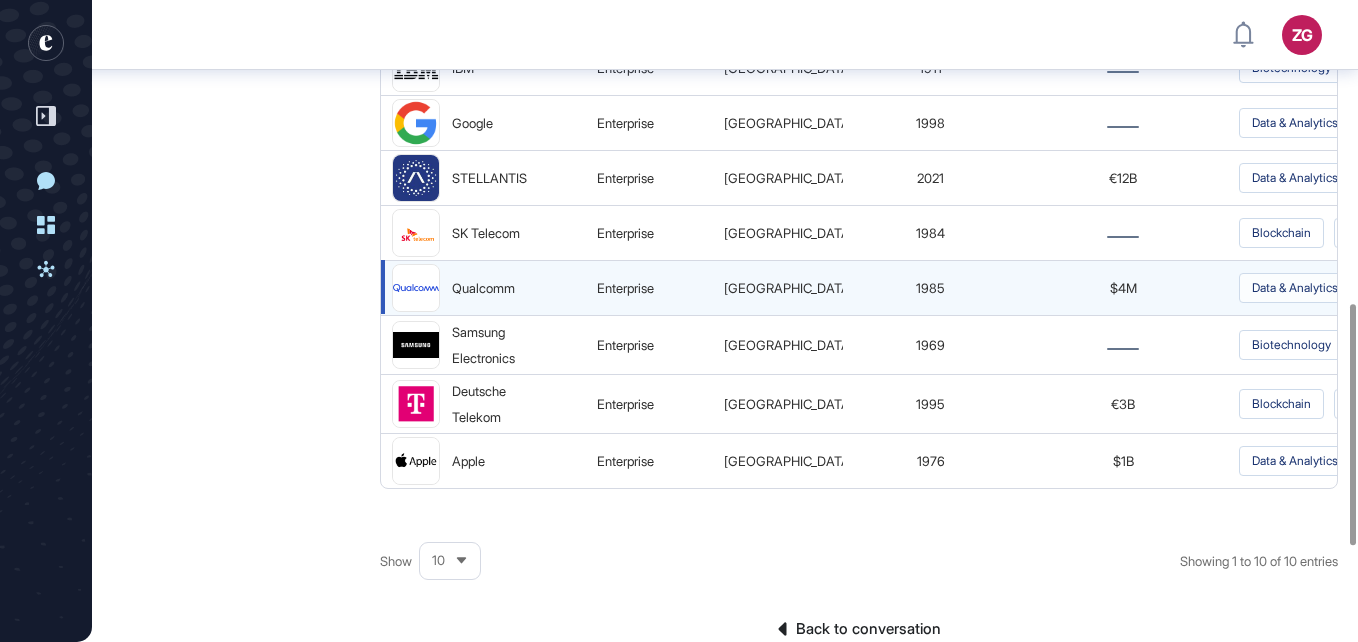 scroll, scrollTop: 810, scrollLeft: 0, axis: vertical 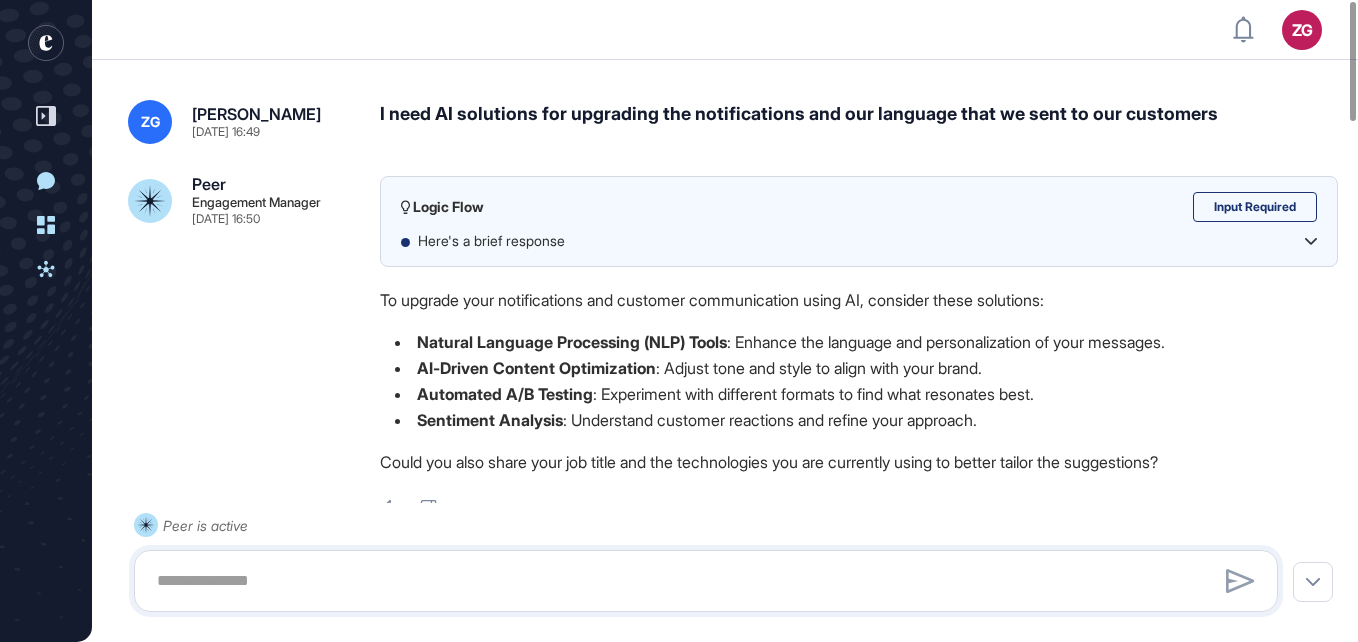 click on "I need AI solutions for upgrading the notifications and our language that we sent to our customers" at bounding box center (859, 122) 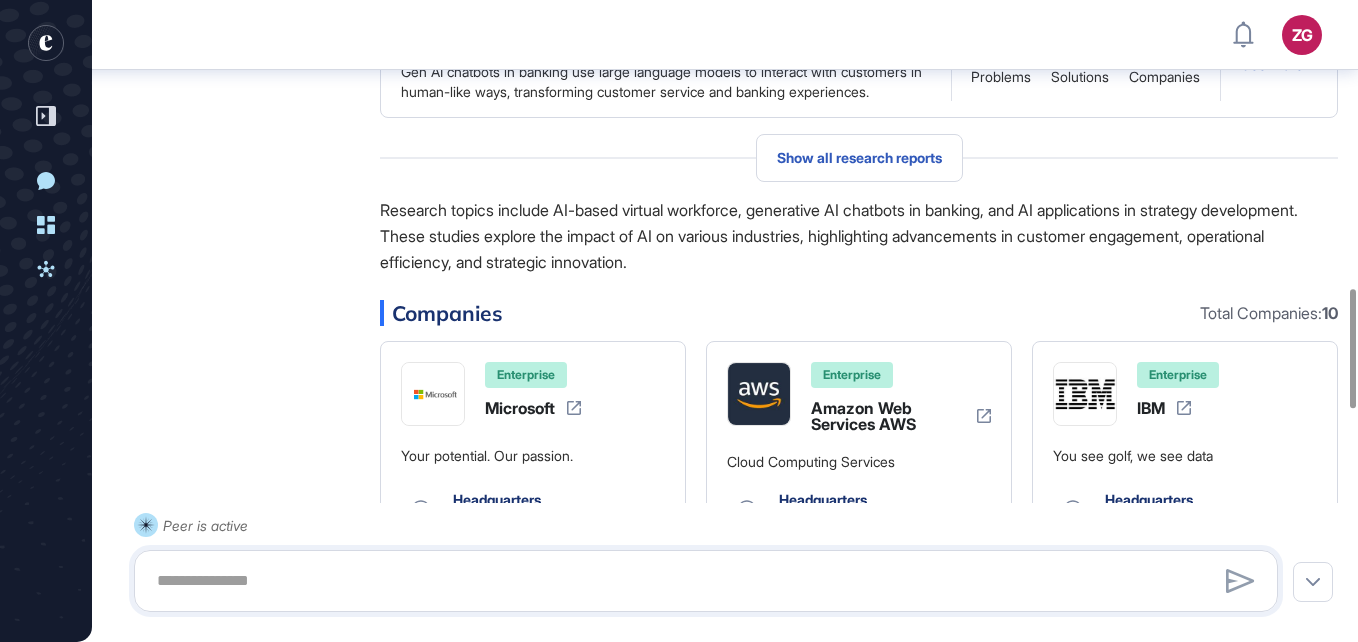 scroll, scrollTop: 1810, scrollLeft: 0, axis: vertical 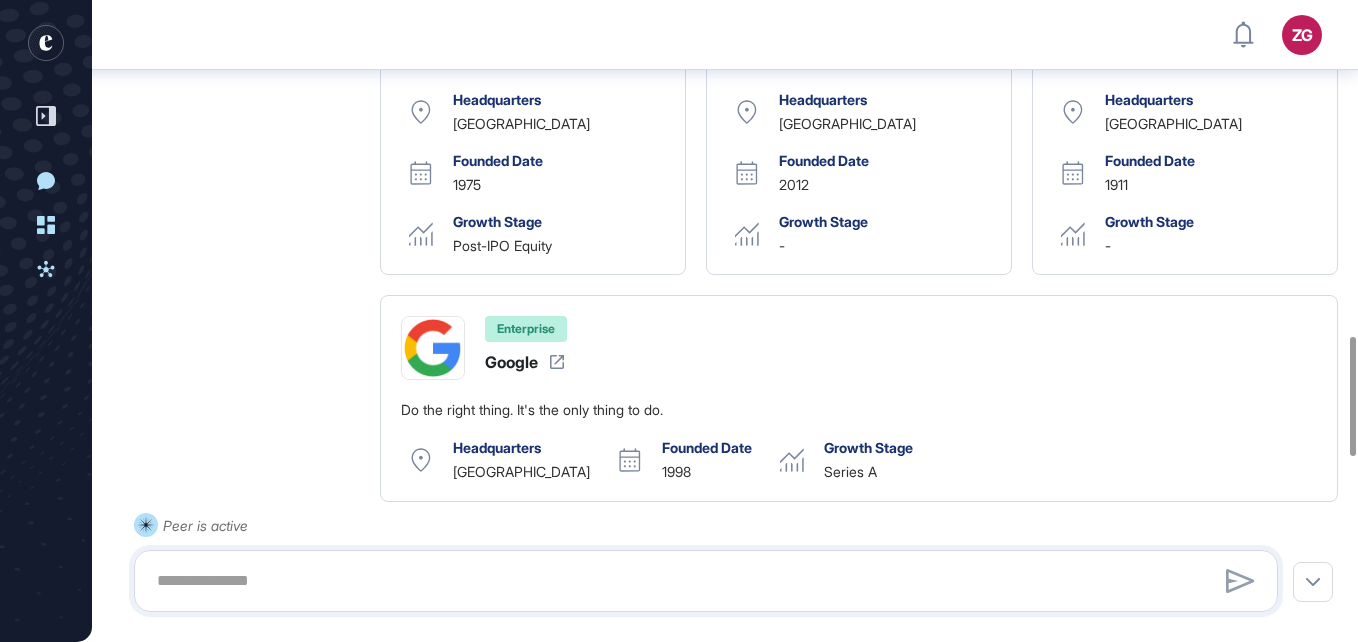 click on "Show all companies" at bounding box center [859, 546] 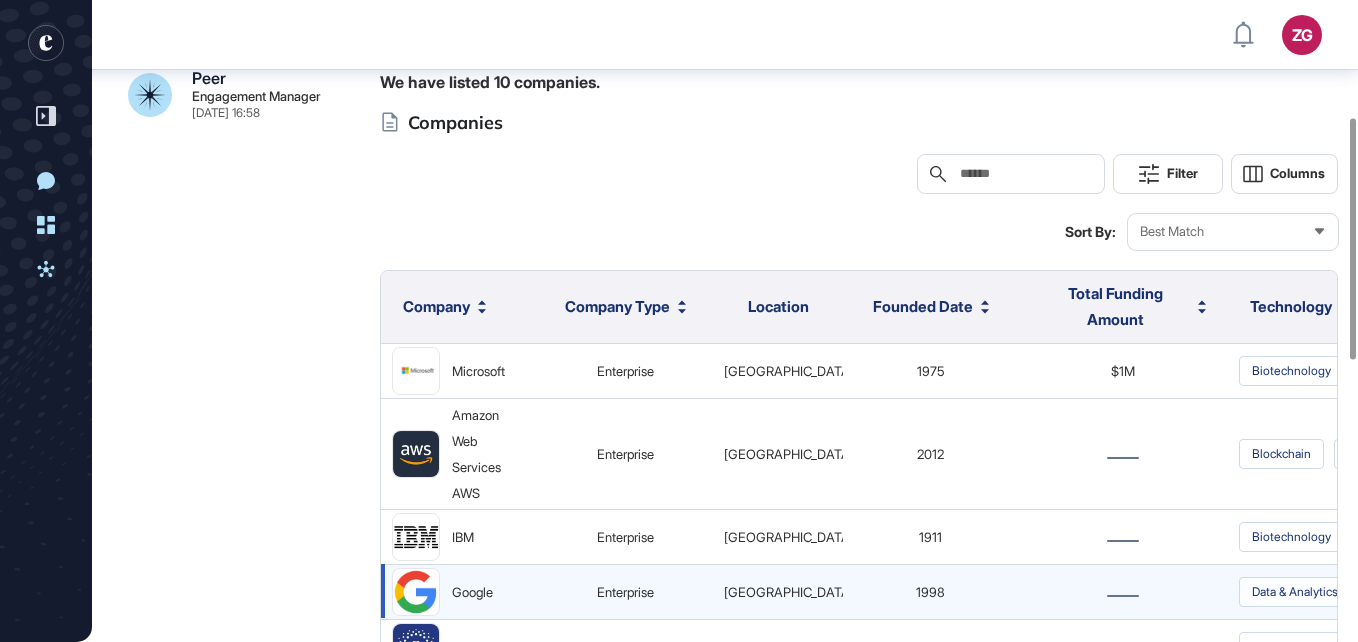 scroll, scrollTop: 510, scrollLeft: 0, axis: vertical 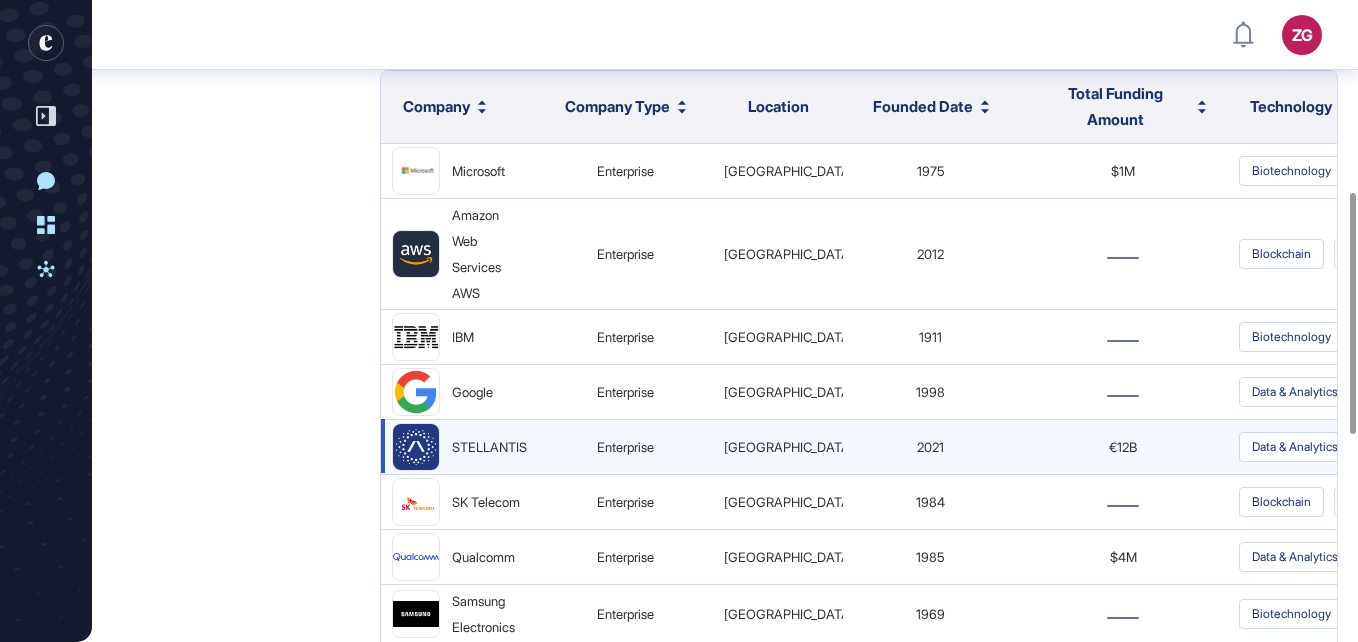 click on "€12B" at bounding box center [1123, 447] 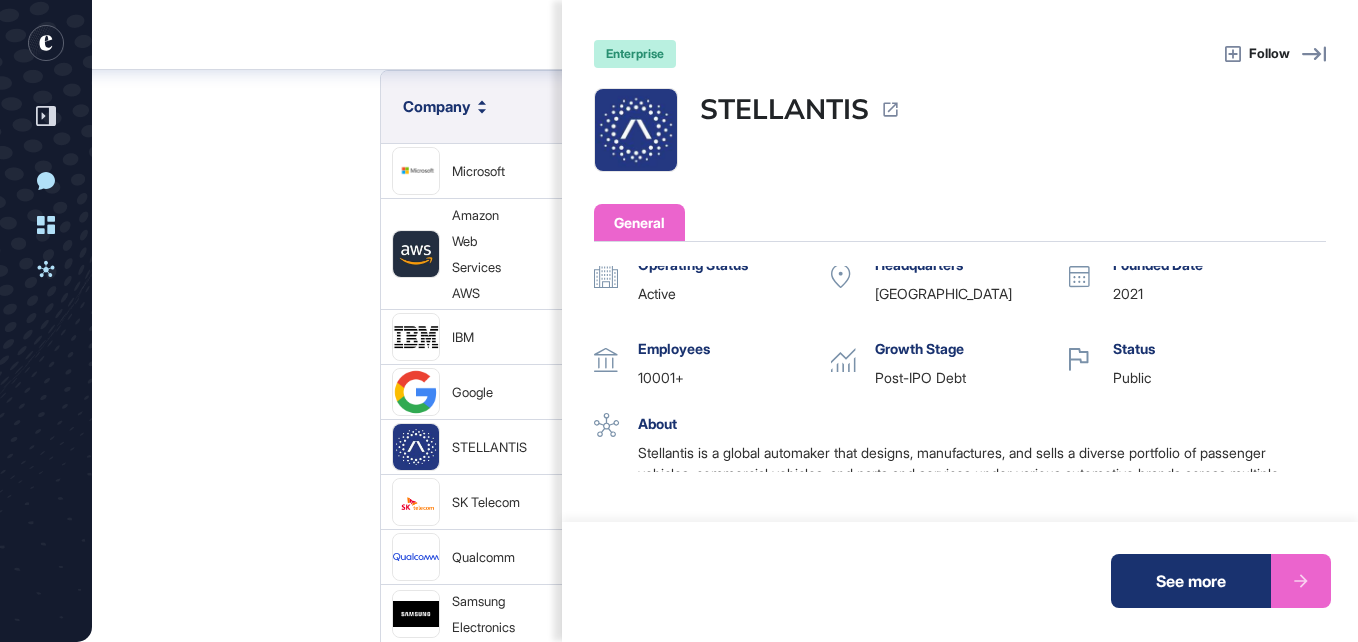 scroll, scrollTop: 0, scrollLeft: 0, axis: both 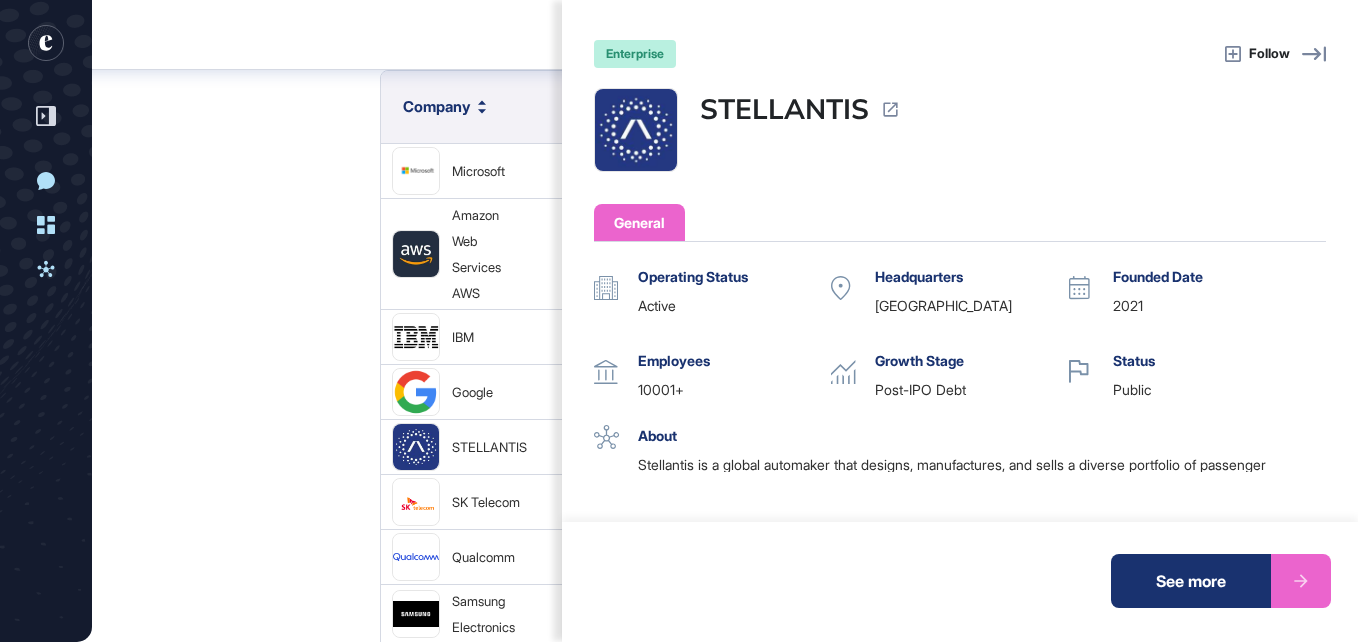 click on "See more" at bounding box center [1191, 581] 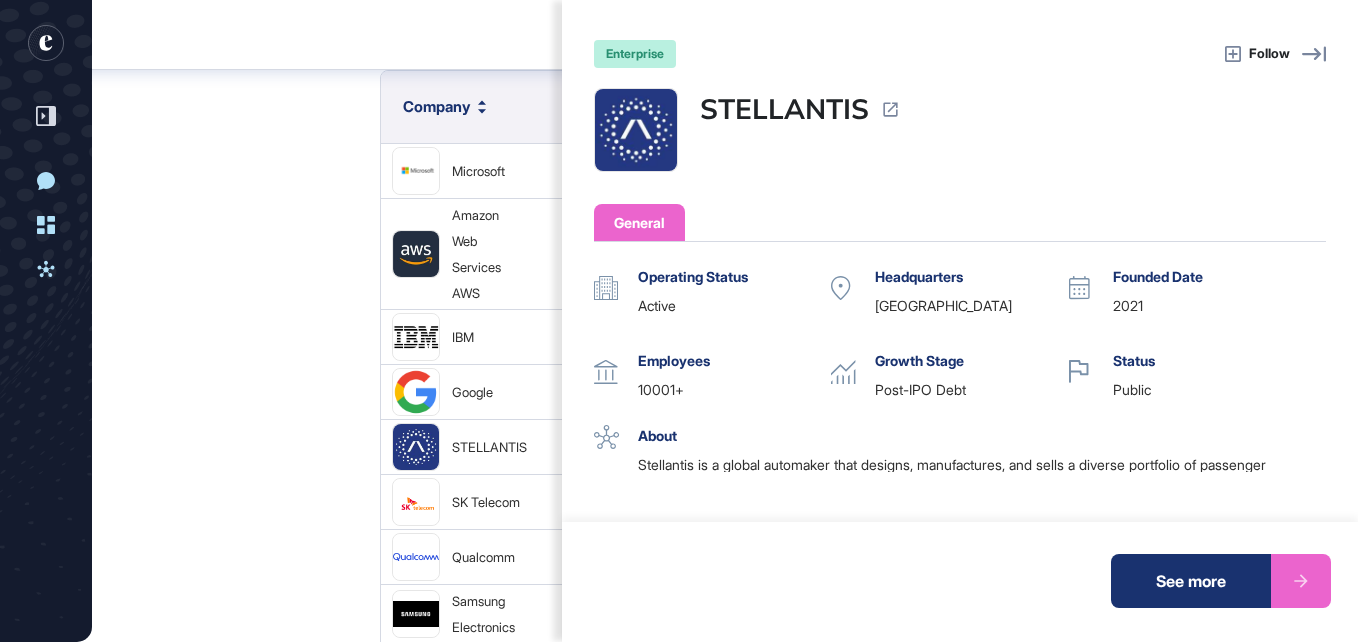 click on "enterprise Follow STELLANTIS General Operating Status active Headquarters [GEOGRAPHIC_DATA] Founded Date 2021 Employees 10001+ Growth Stage Post-IPO Debt Status public About Stellantis is a global automaker that designs, manufactures, and sells a diverse portfolio of passenger vehicles, commercial vehicles, and parts and services under various automotive brands across multiple countries. Funding History Round Number of Investors Lead Investors Date Funding Amount post-ipo-debt Undisclosed Undisclosed [DATE] $14.1B See more" 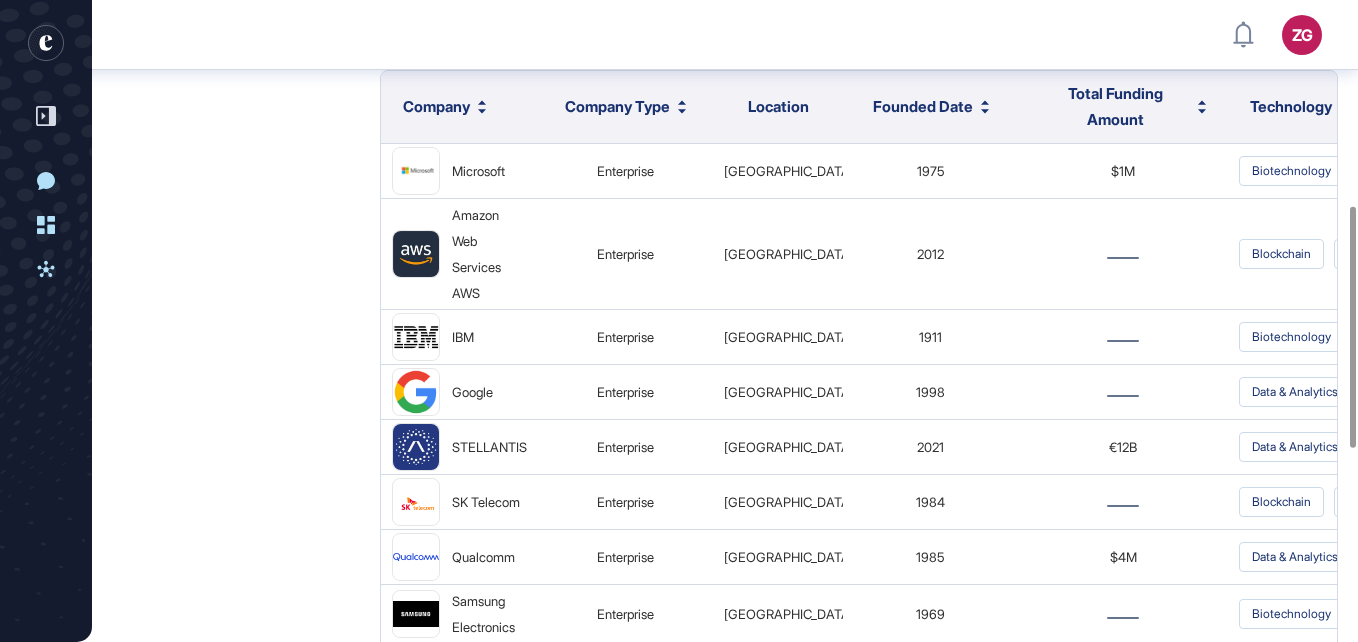 scroll, scrollTop: 610, scrollLeft: 0, axis: vertical 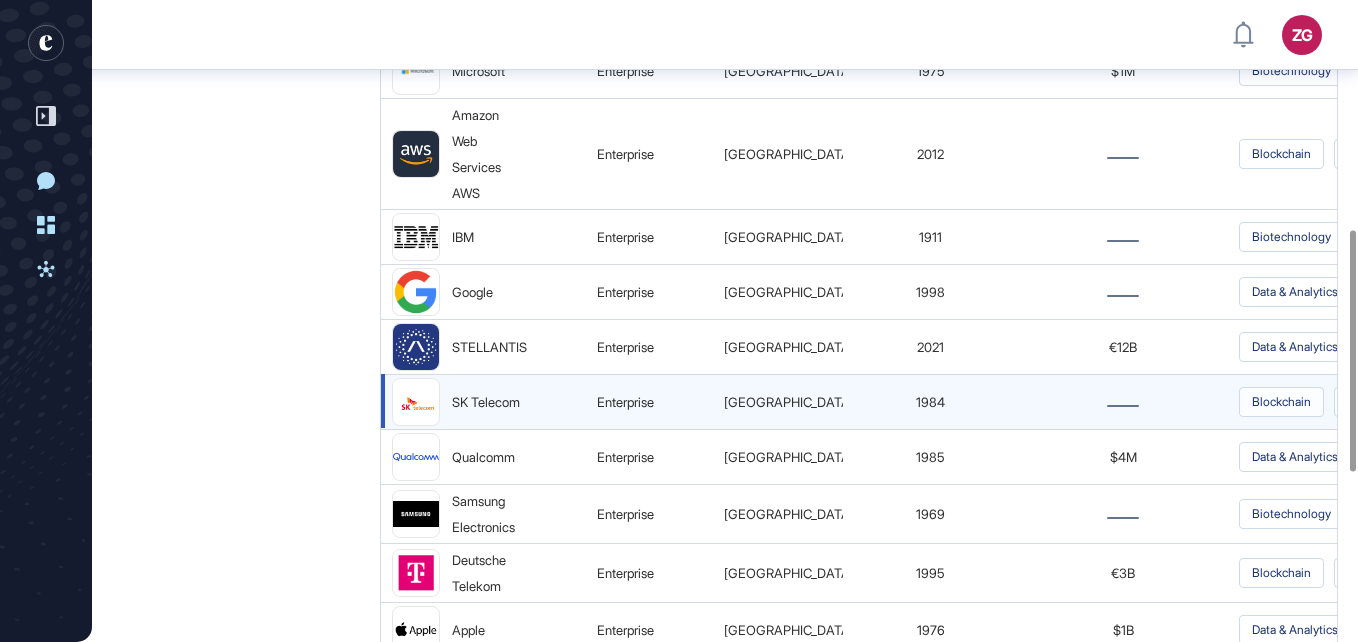 click on "SK Telecom" at bounding box center [486, 402] 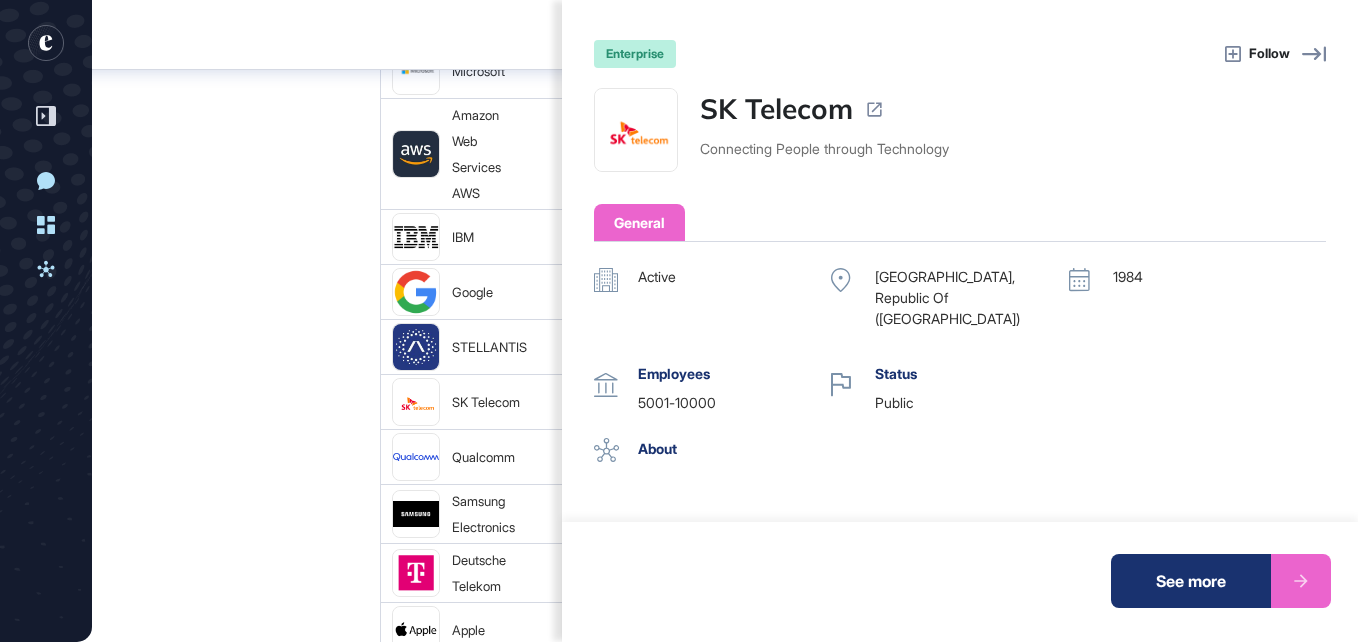 scroll, scrollTop: 45, scrollLeft: 0, axis: vertical 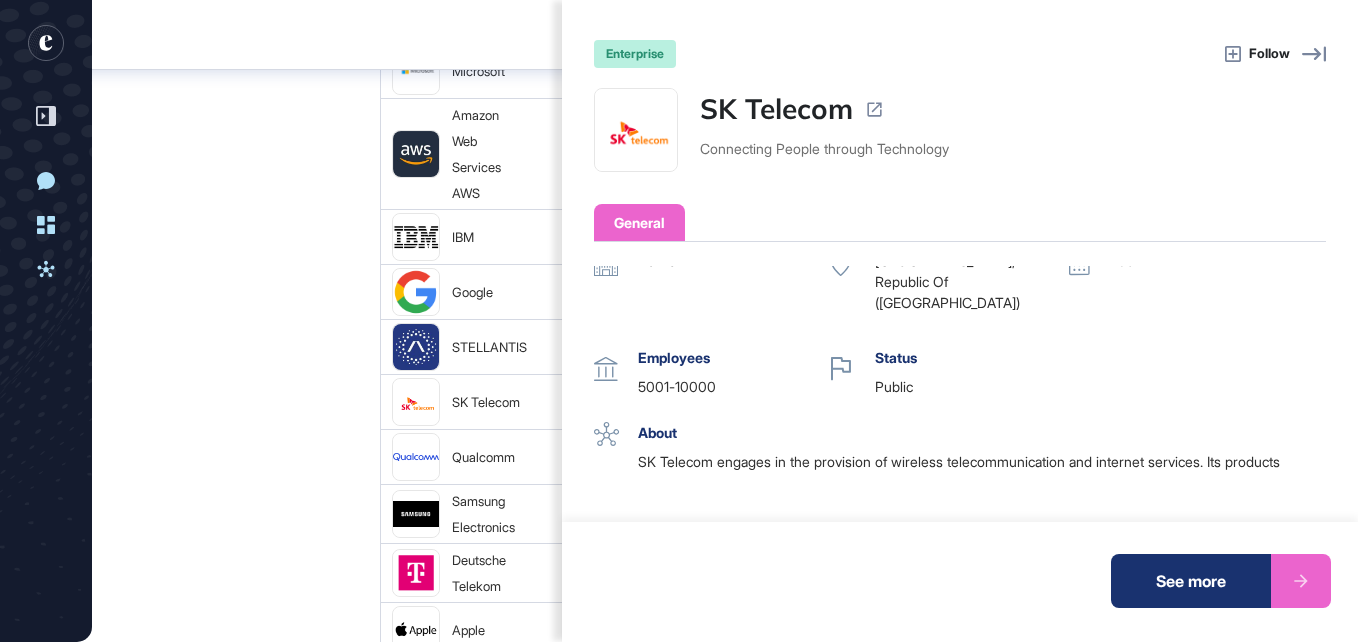 click on "enterprise Follow SK Telecom Connecting People through Technology General Operating Status active Headquarters [GEOGRAPHIC_DATA], [GEOGRAPHIC_DATA] ([GEOGRAPHIC_DATA]) Founded Date 1984 Employees 5001-10000 Growth Stage Status public About SK Telecom engages in the provision of wireless telecommunication and internet services. Its products include mobile phones, wireless data, information communication, and others. See more" 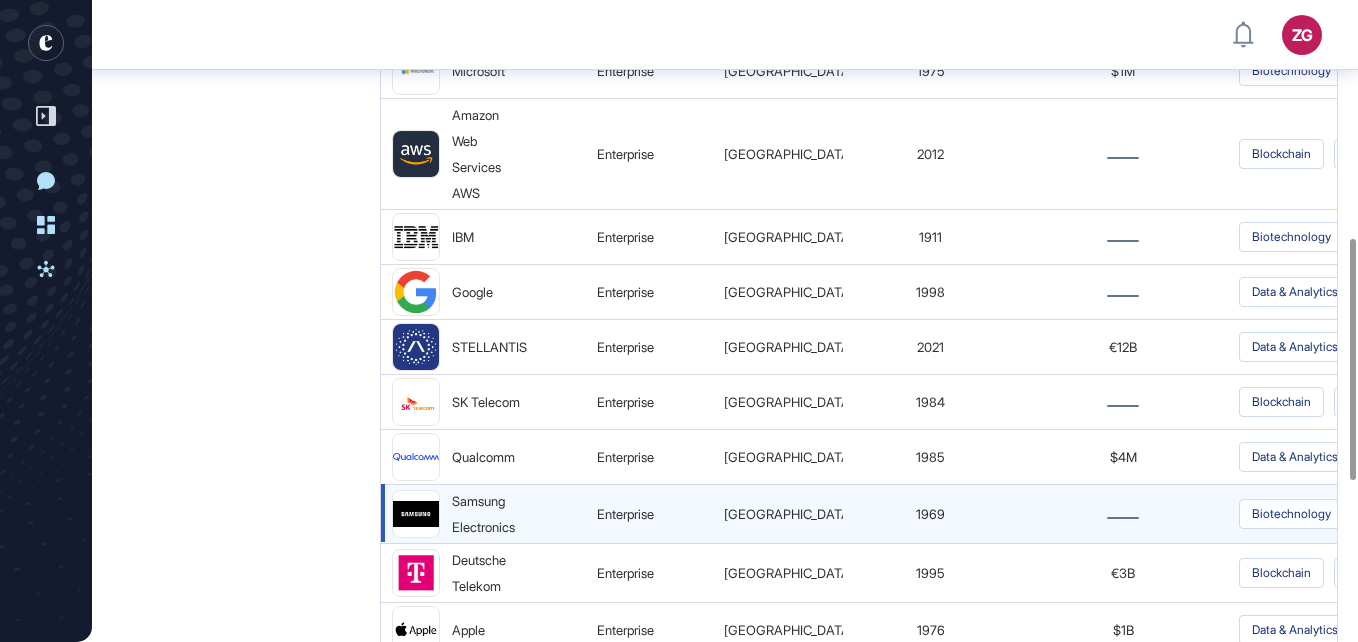 scroll, scrollTop: 710, scrollLeft: 0, axis: vertical 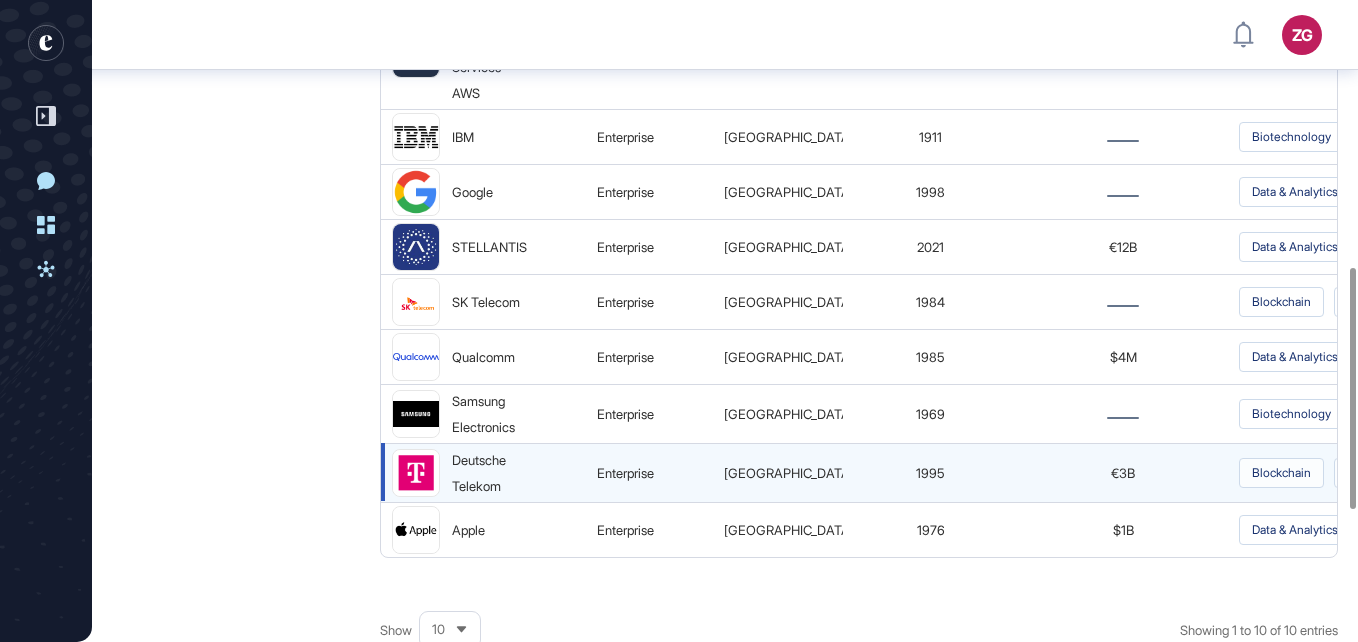 click on "Deutsche Telekom" at bounding box center (489, 473) 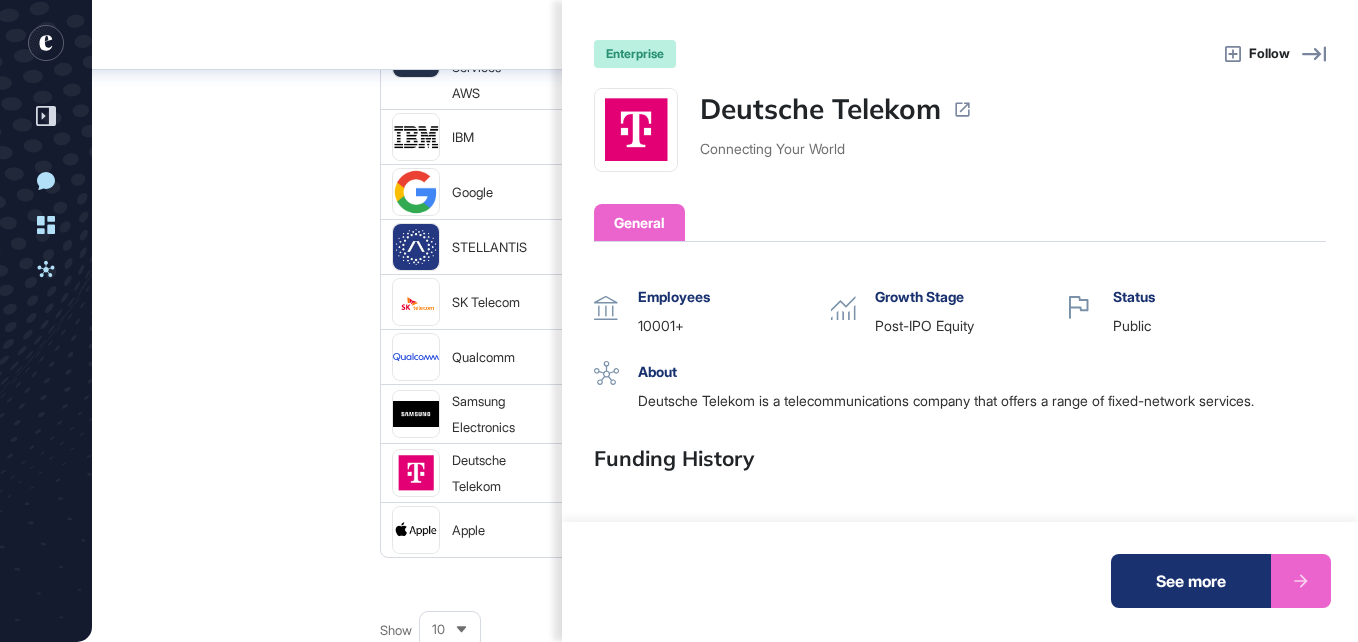 scroll, scrollTop: 100, scrollLeft: 0, axis: vertical 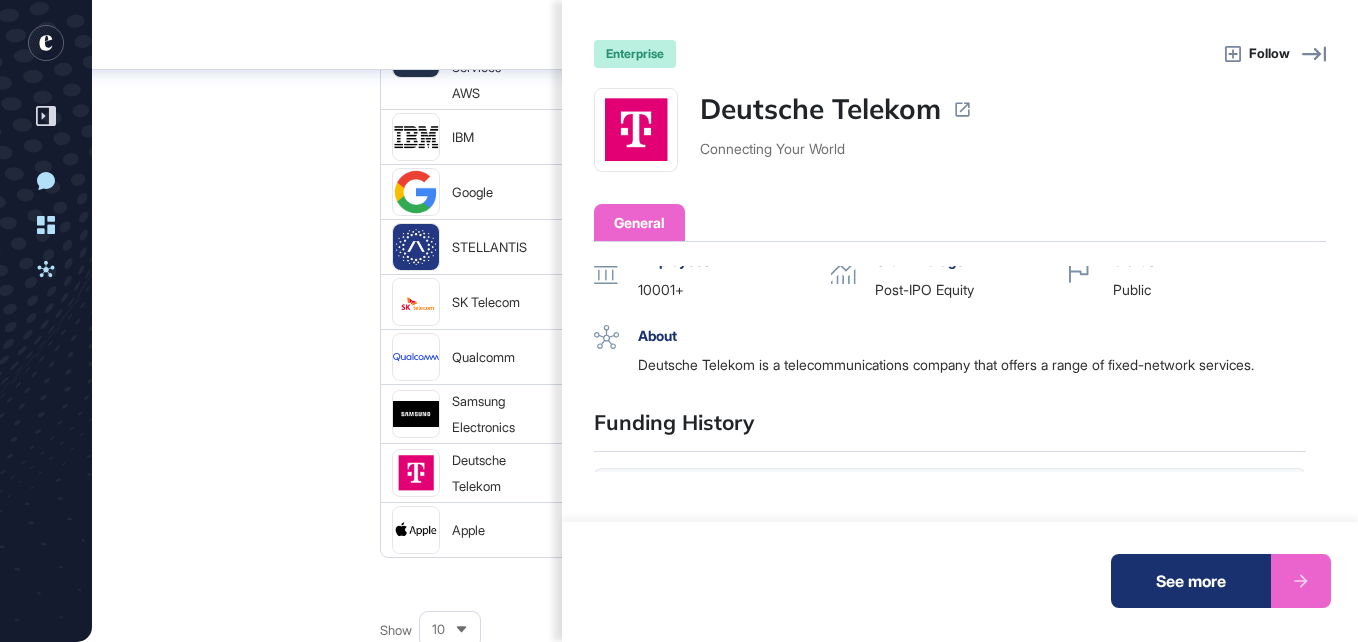 click on "enterprise Follow Deutsche Telekom Connecting Your World General Operating Status active Headquarters [GEOGRAPHIC_DATA] Founded Date 1995 Employees 10001+ Growth Stage Post-IPO Equity Status public About Deutsche Telekom is a telecommunications company that offers a range of fixed-network services. Funding History Round Number of Investors Lead Investors Date Funding Amount post-ipo-equity 2 [DATE] $3.3B See more" 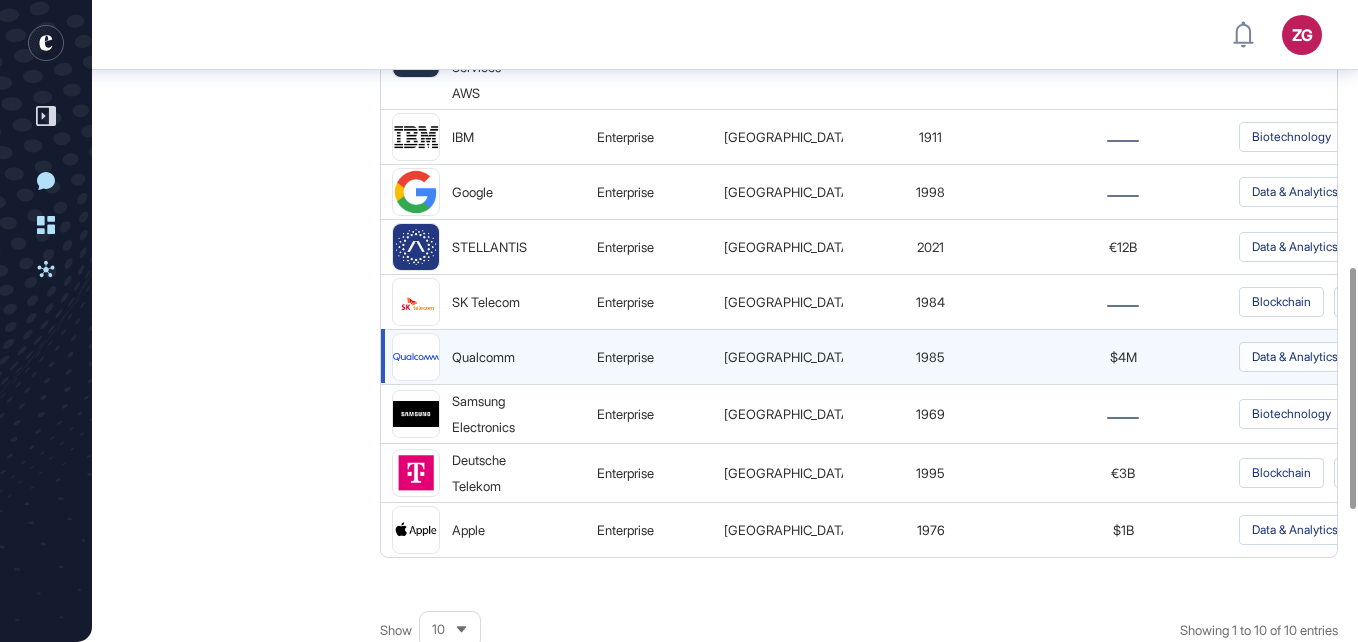 click on "Qualcomm" at bounding box center (483, 357) 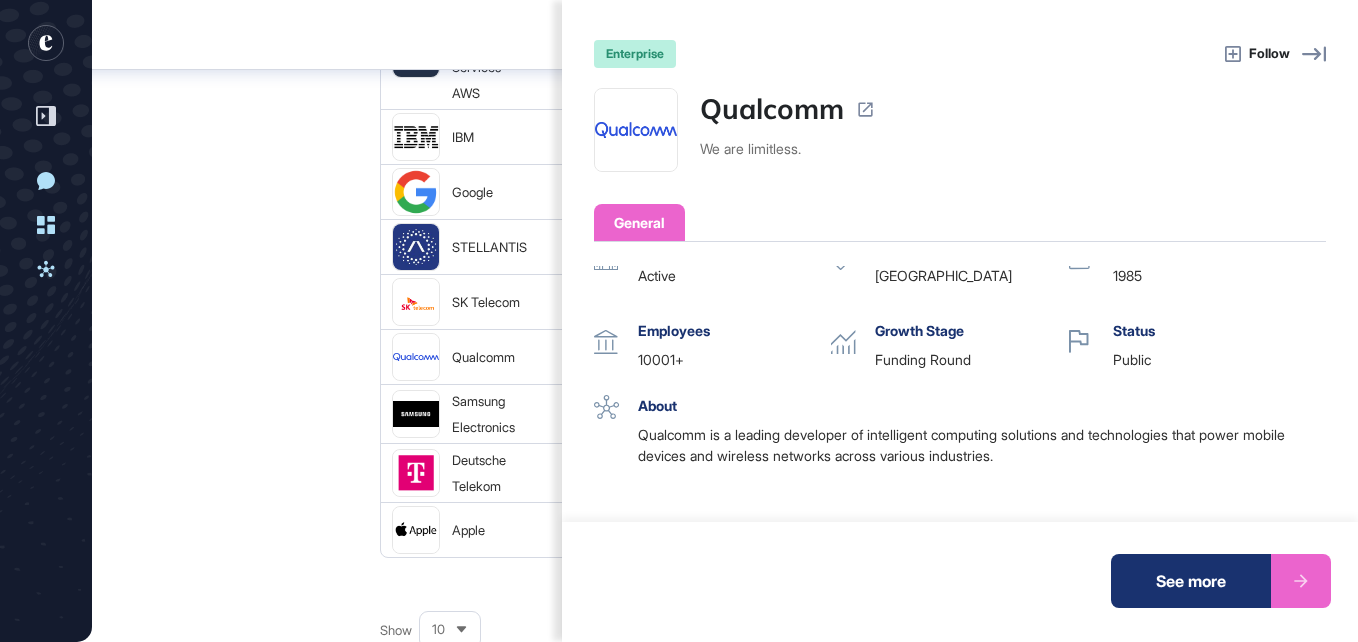 scroll, scrollTop: 0, scrollLeft: 0, axis: both 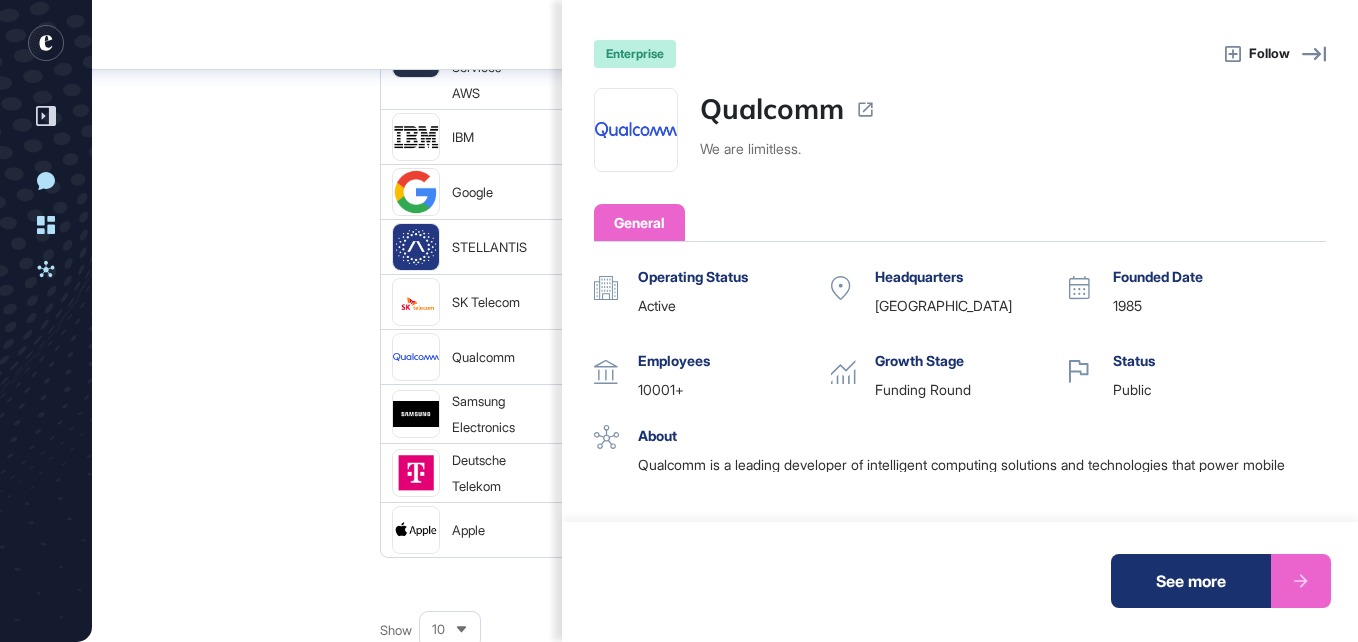 click on "enterprise Follow Qualcomm We are limitless. General Operating Status active Headquarters [GEOGRAPHIC_DATA] Founded Date 1985 Employees 10001+ Growth Stage Funding Round Status public About Qualcomm is a leading developer of intelligent computing solutions and technologies that power mobile devices and wireless networks across various industries. Funding History Round Number of Investors Lead Investors Date Funding Amount funding Undisclosed Undisclosed [DATE] $3.5M See more" 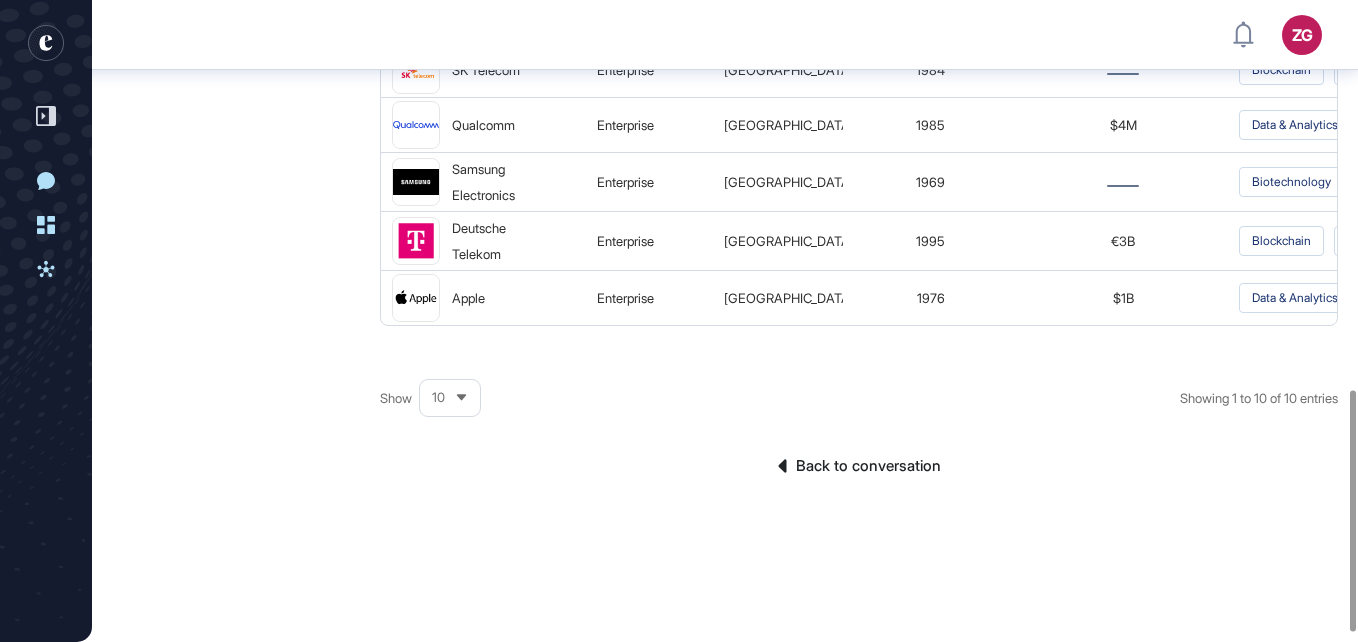 scroll, scrollTop: 1060, scrollLeft: 0, axis: vertical 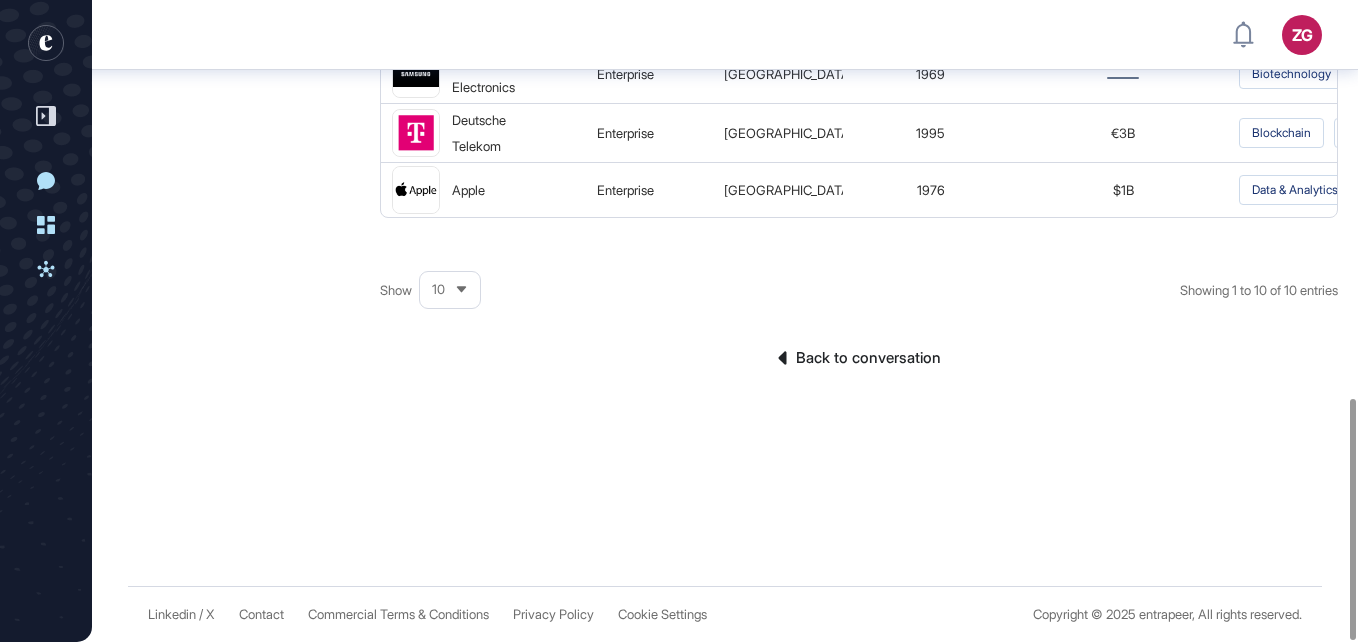 click on "Back to conversation" at bounding box center [859, 358] 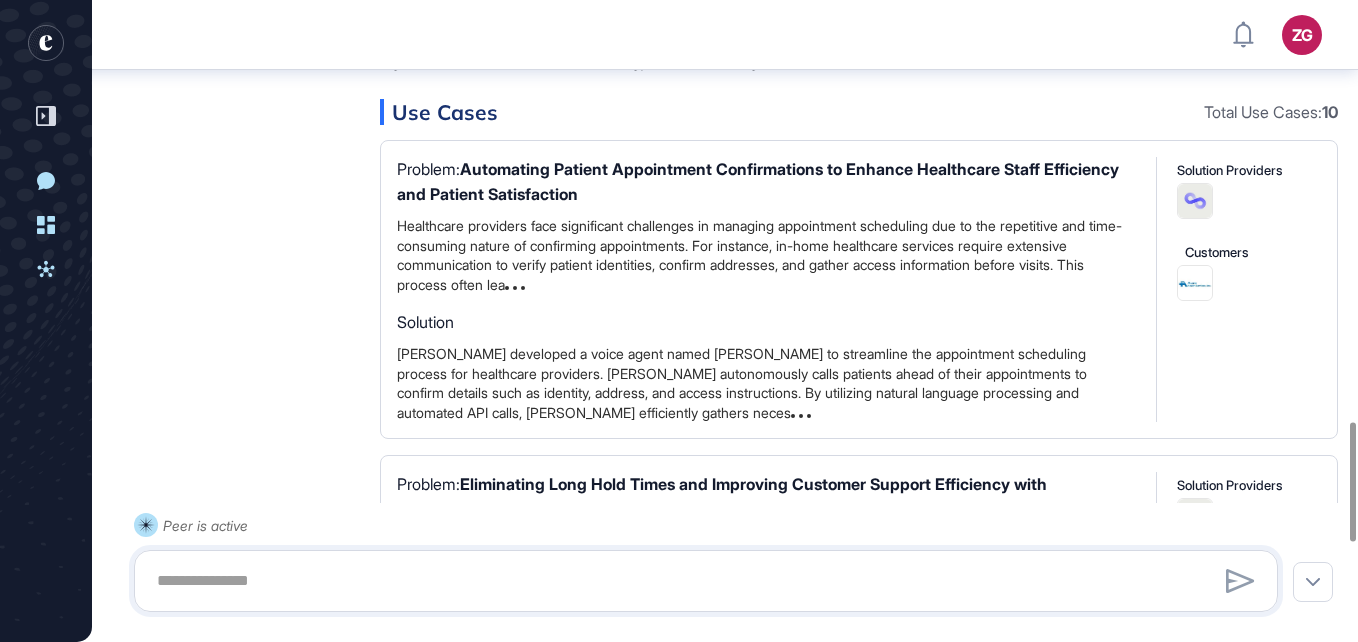 scroll, scrollTop: 2805, scrollLeft: 0, axis: vertical 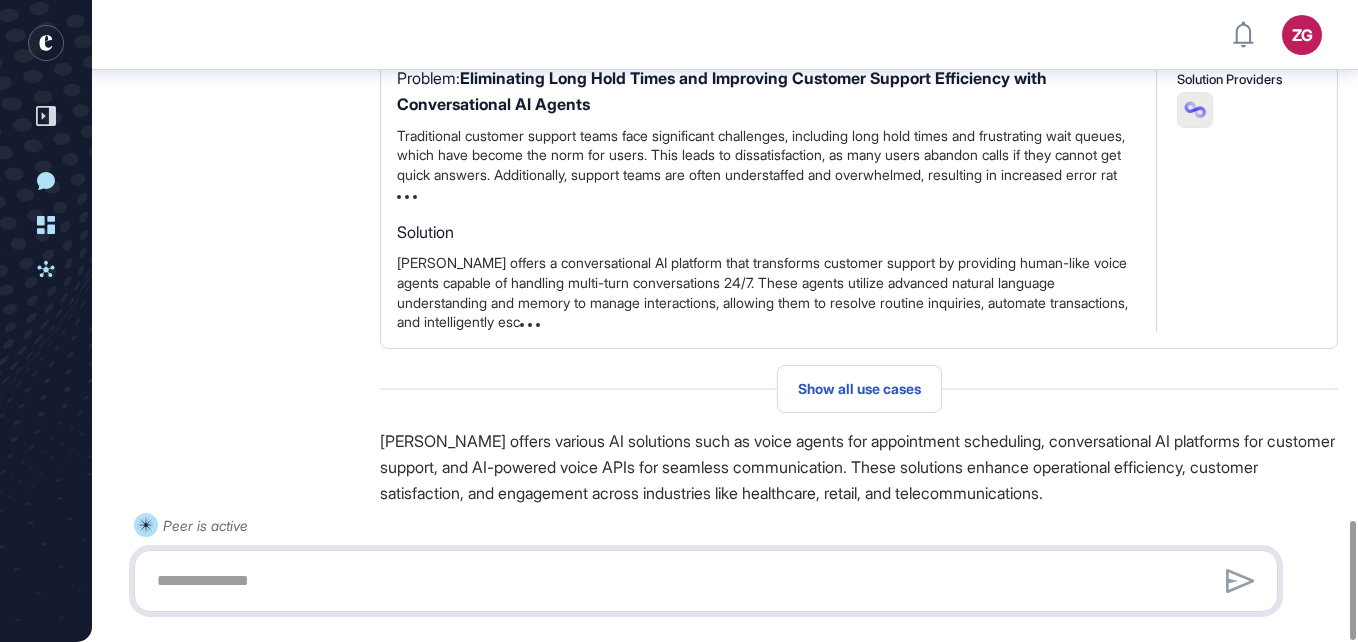 click at bounding box center [706, 581] 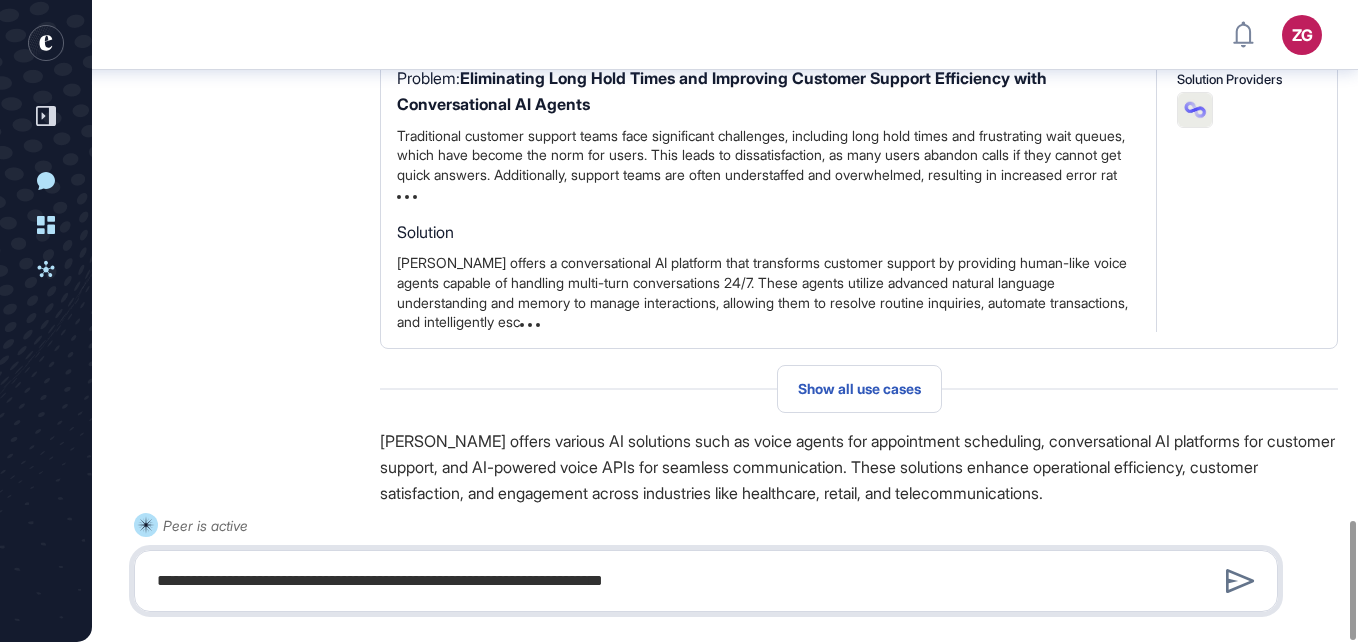 type on "**********" 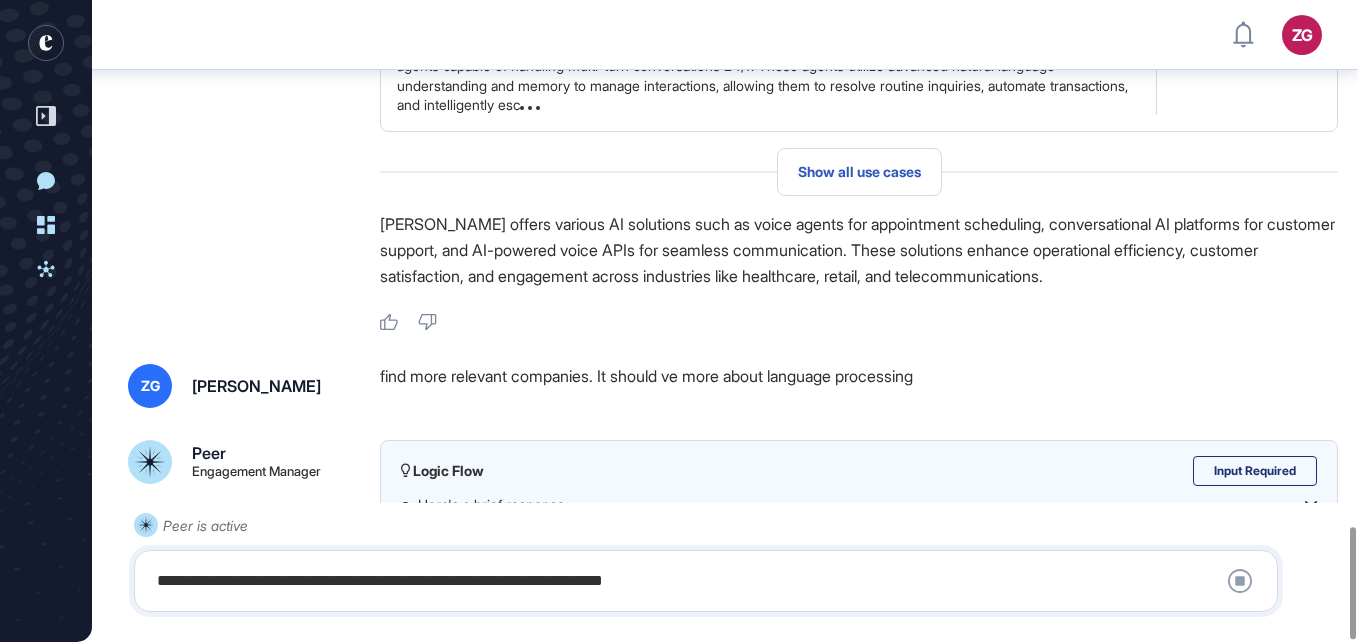 scroll, scrollTop: 3024, scrollLeft: 0, axis: vertical 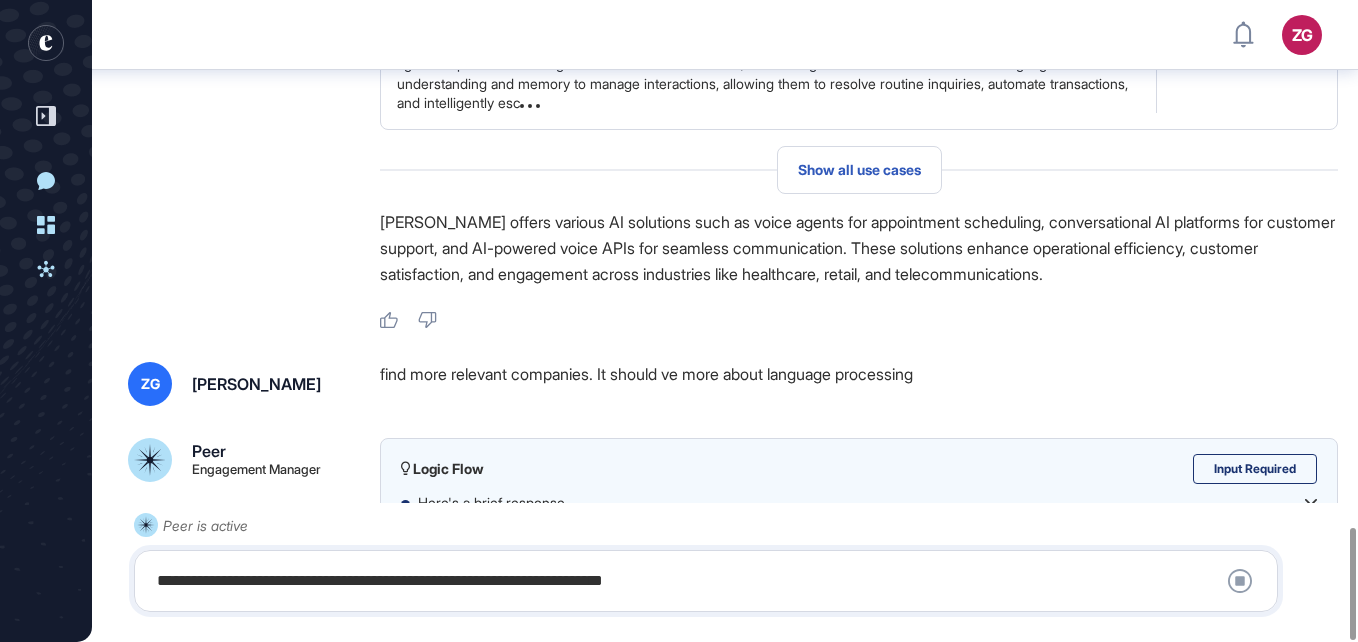 click on "Input Required" at bounding box center [1255, 469] 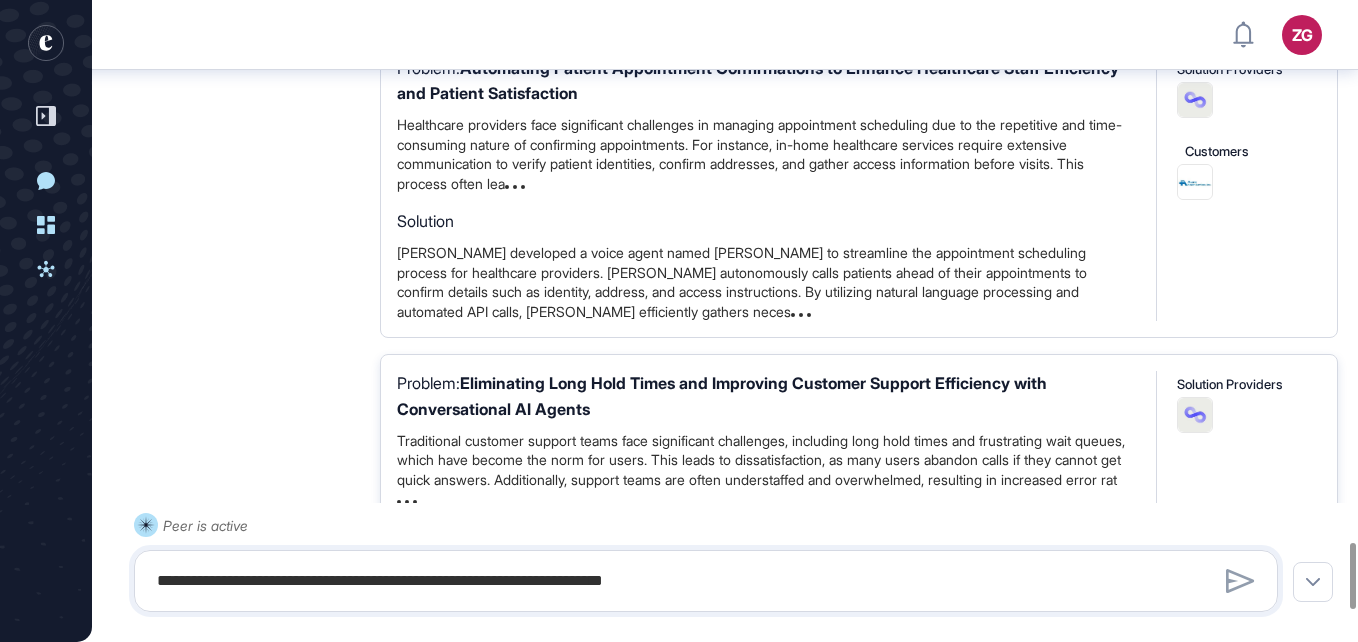 scroll, scrollTop: 5234, scrollLeft: 0, axis: vertical 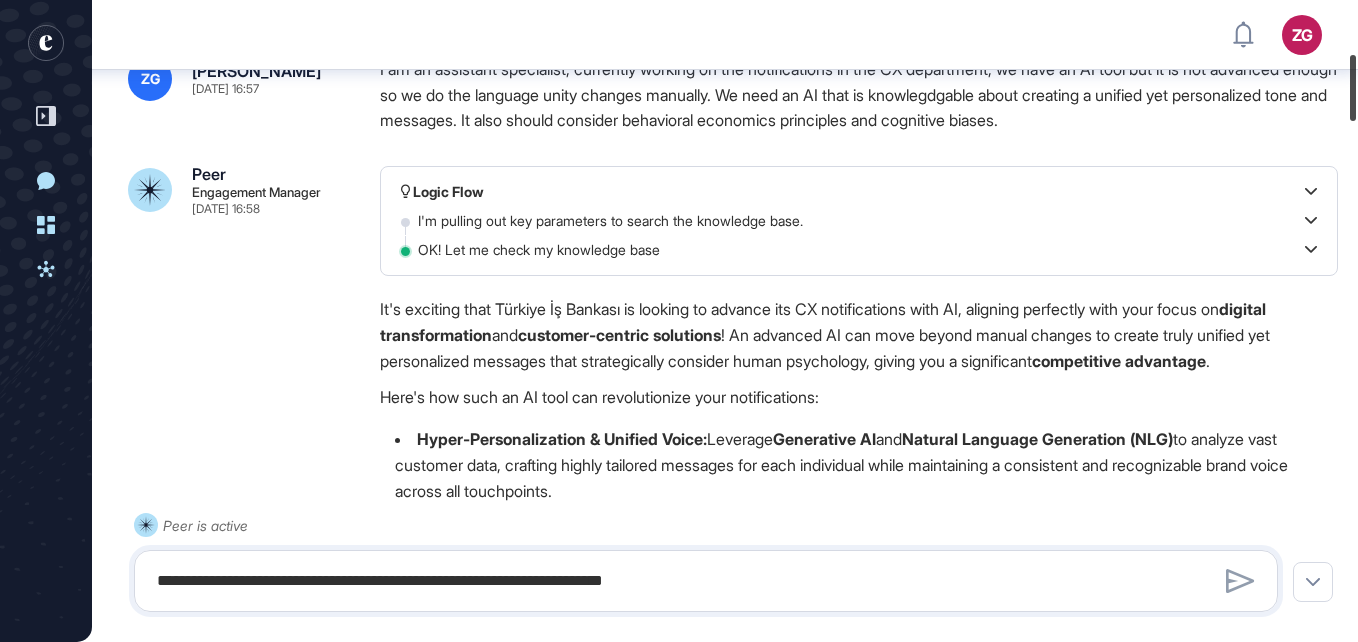 drag, startPoint x: 1350, startPoint y: 555, endPoint x: 1337, endPoint y: 66, distance: 489.17276 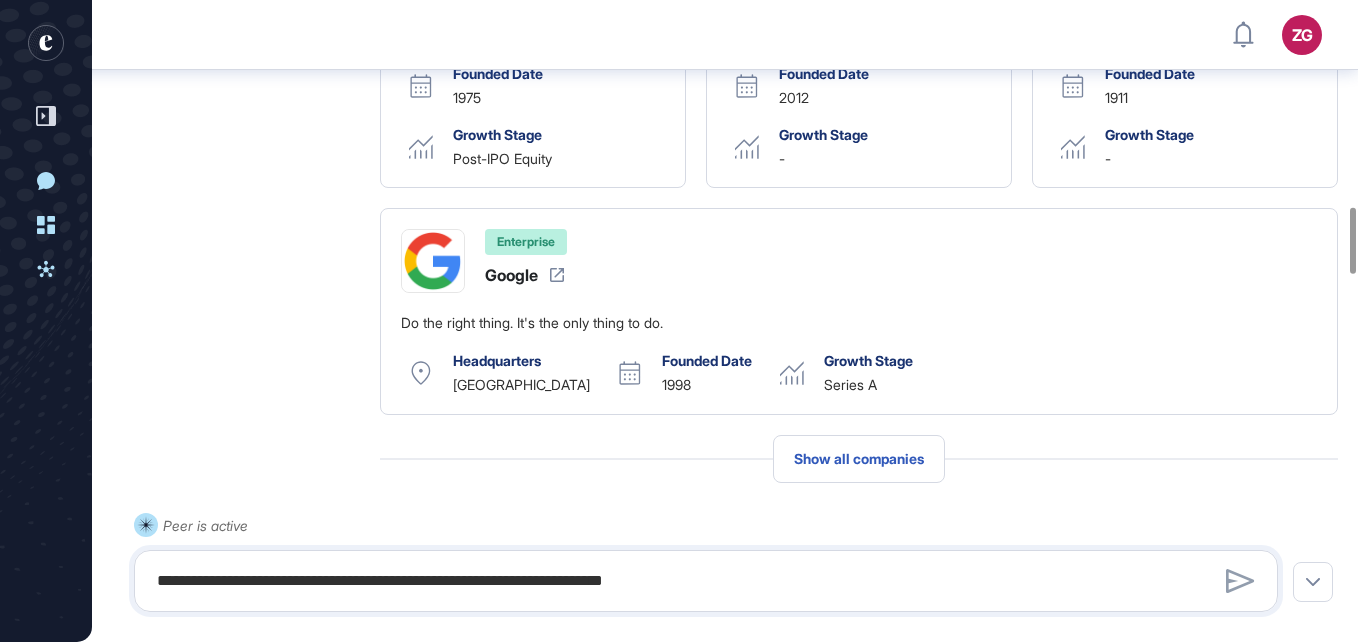 scroll, scrollTop: 2010, scrollLeft: 0, axis: vertical 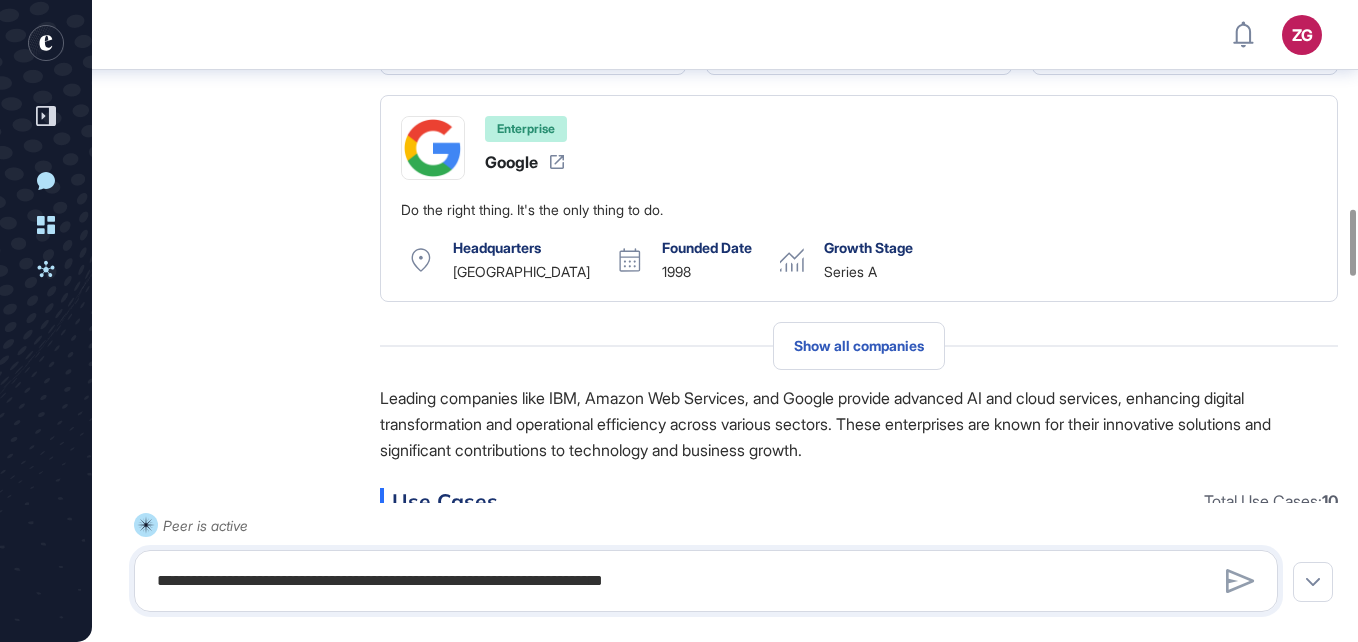 click 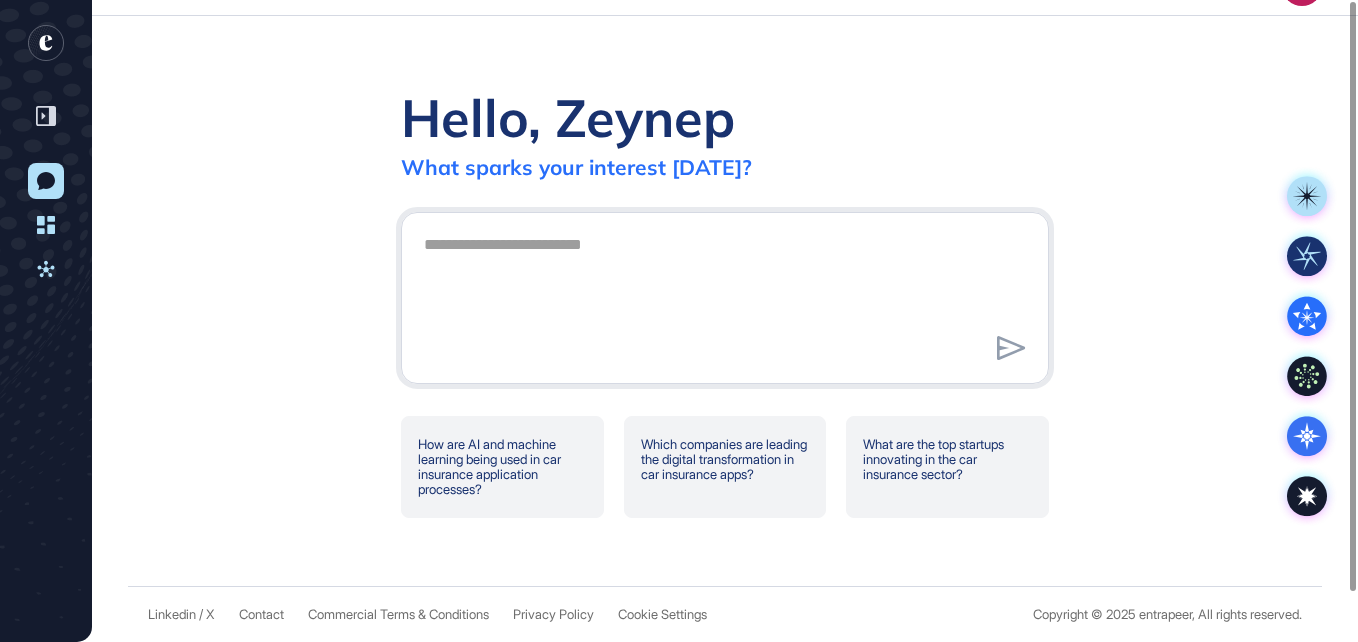 scroll, scrollTop: 0, scrollLeft: 0, axis: both 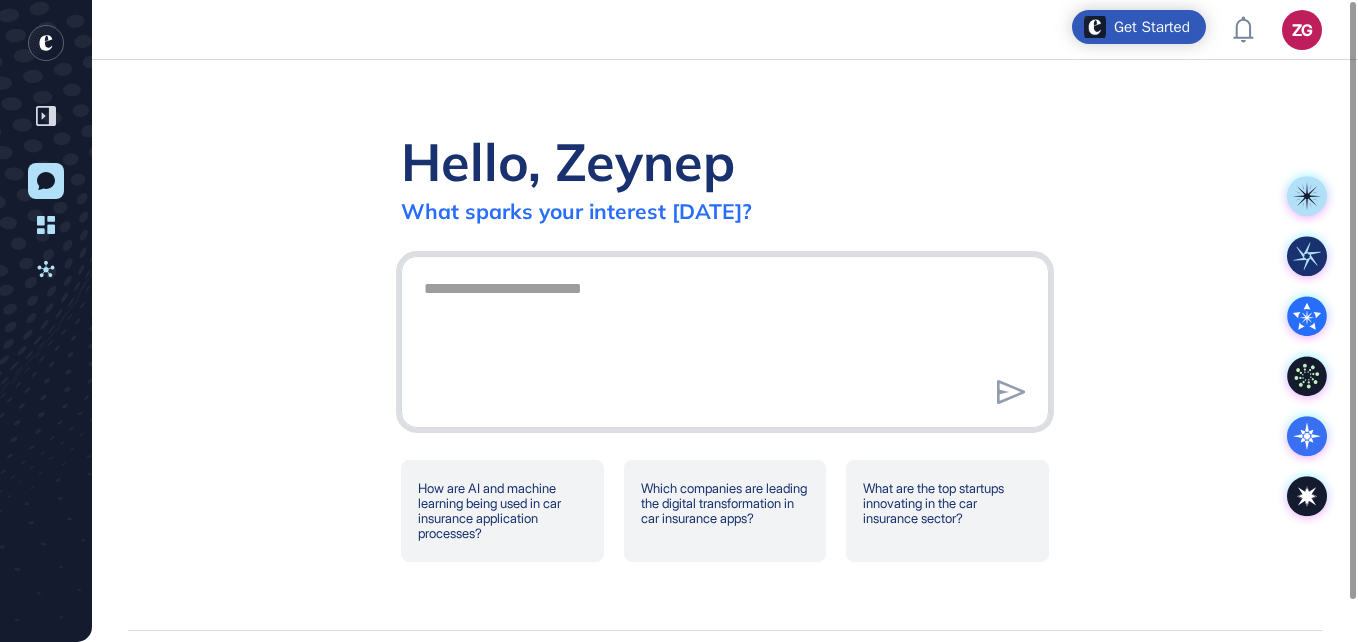 click at bounding box center (725, 339) 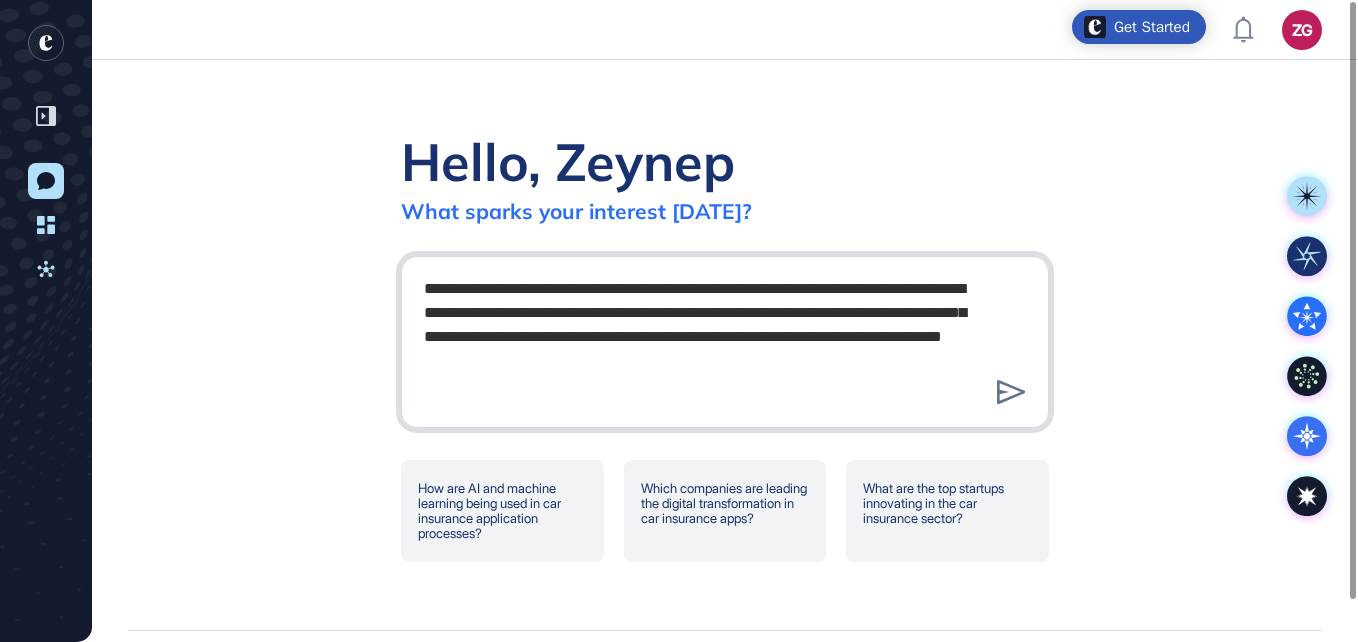 type on "**********" 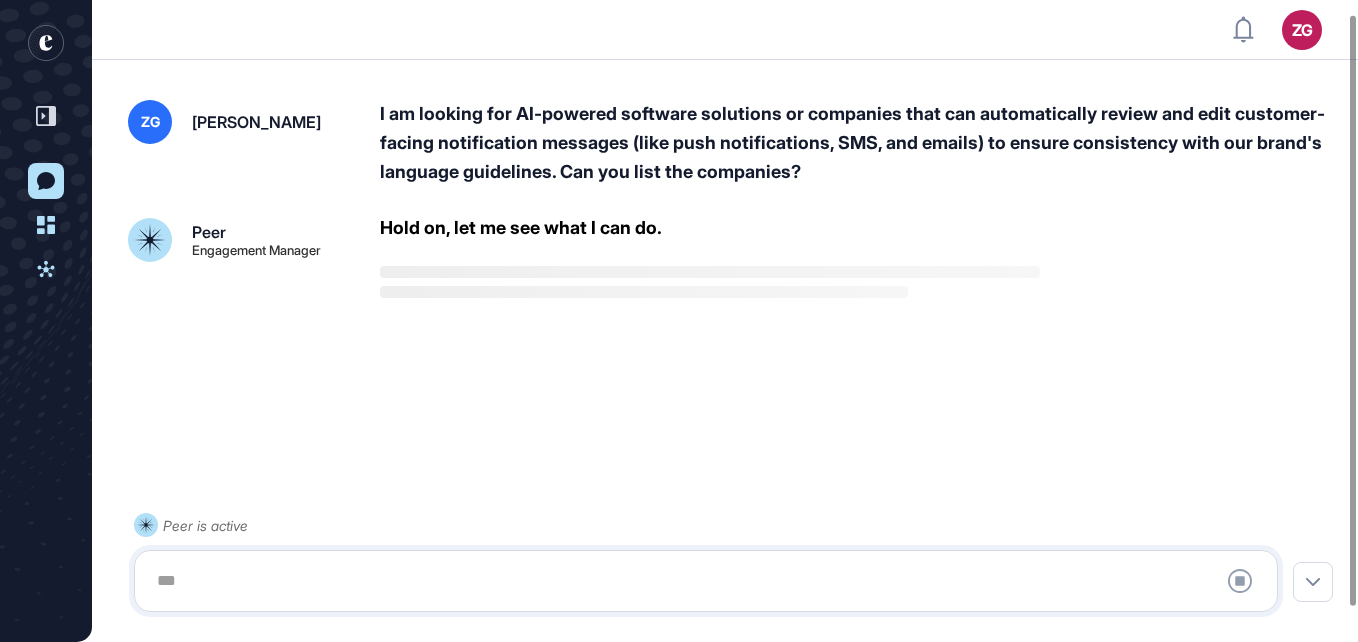 scroll, scrollTop: 52, scrollLeft: 0, axis: vertical 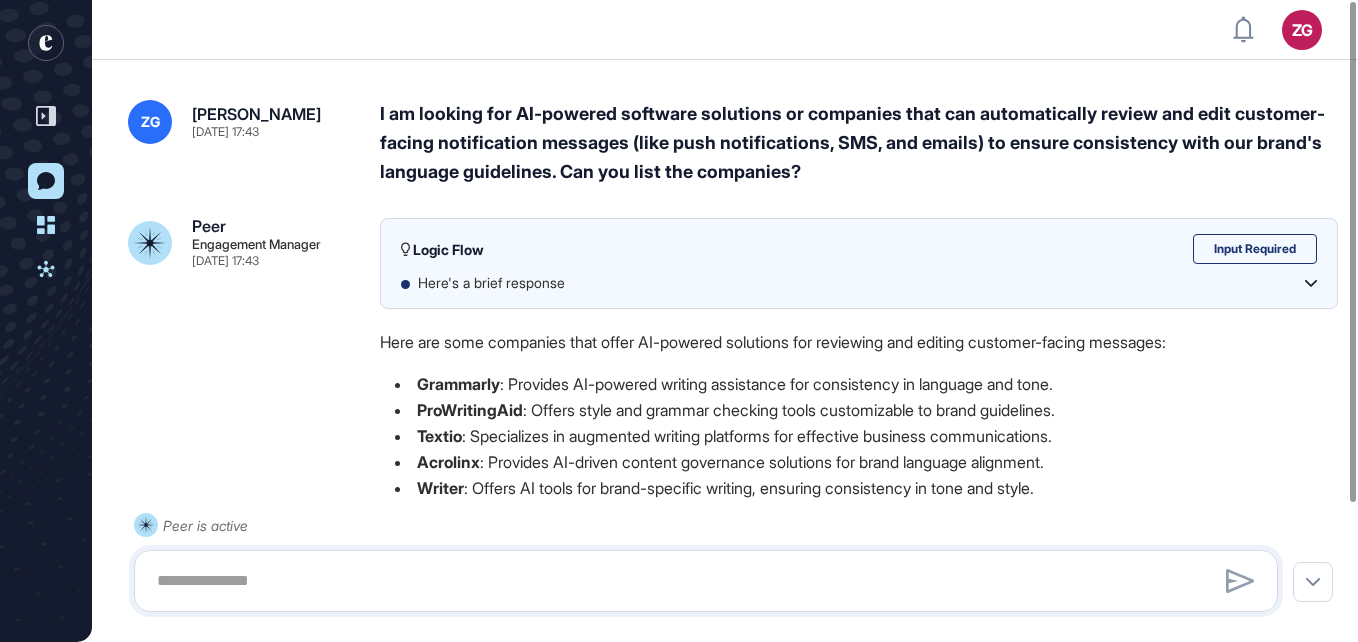 click on "Input Required" at bounding box center [1255, 249] 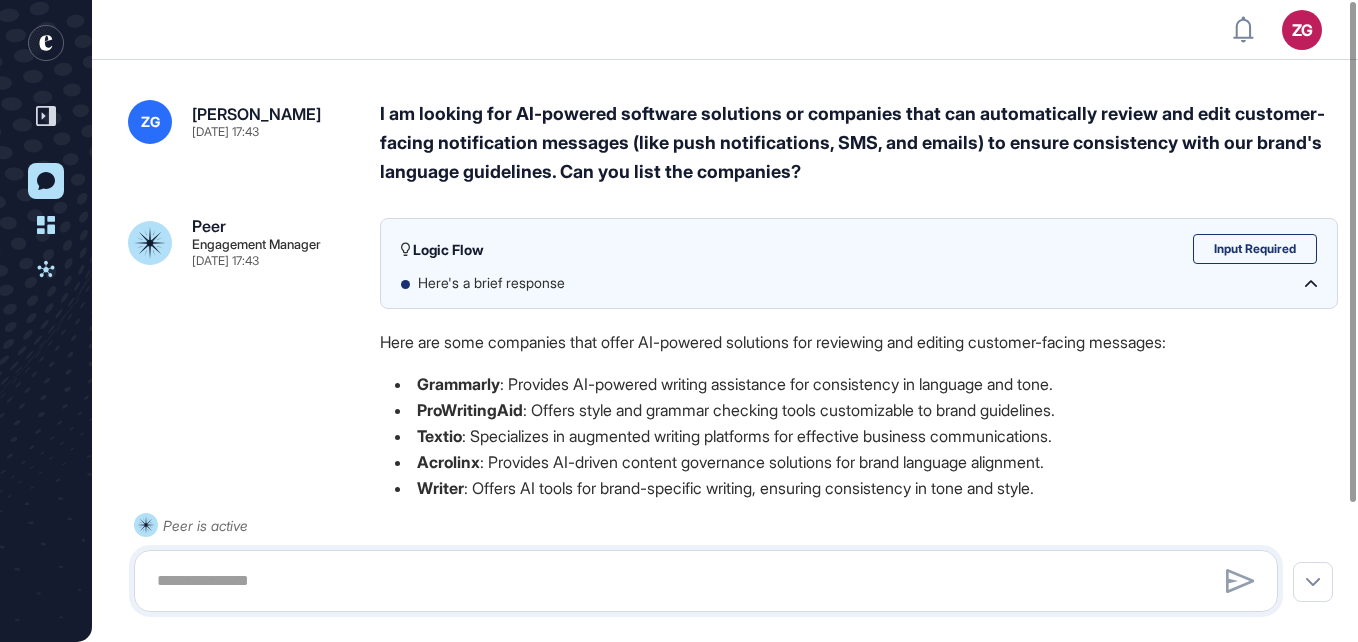 click 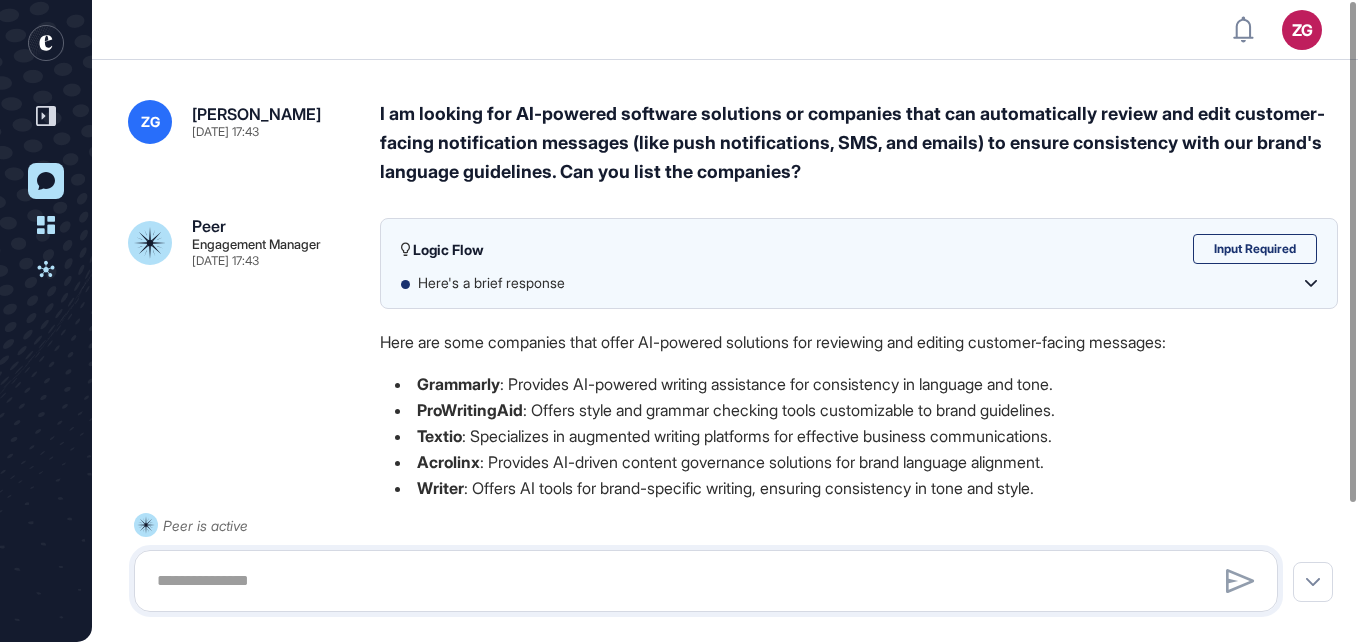 click on "Input Required" at bounding box center [1255, 249] 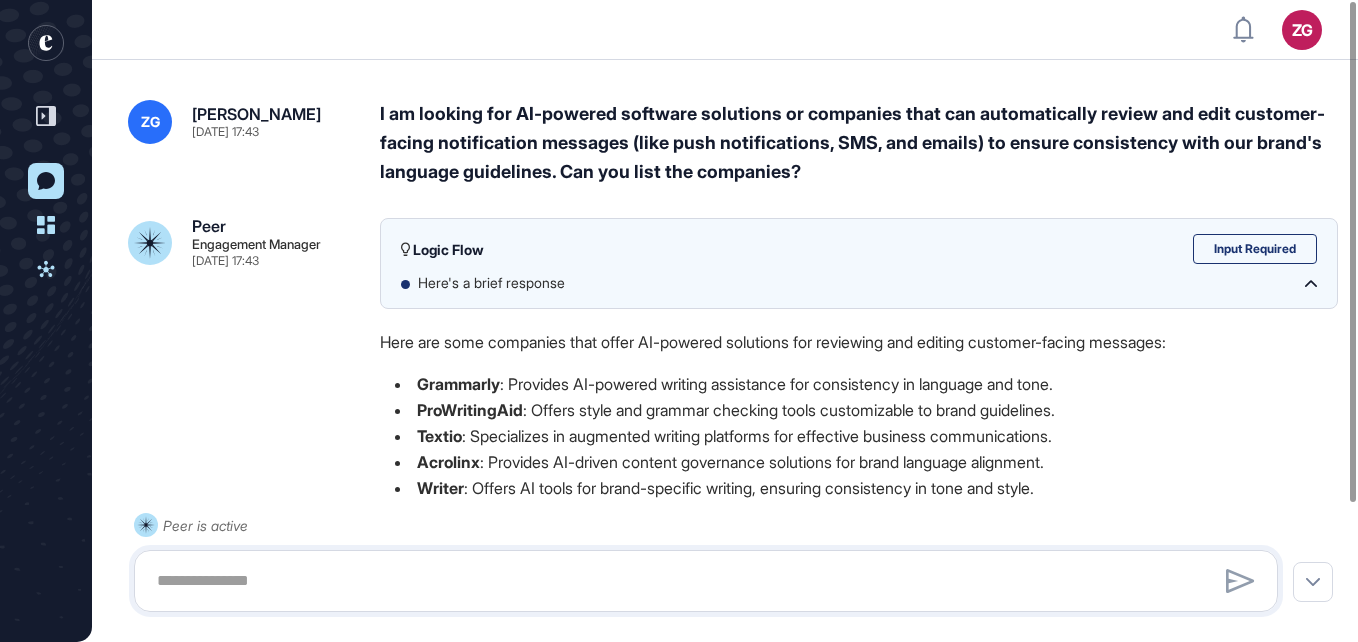 click on "Logic Flow" at bounding box center (442, 249) 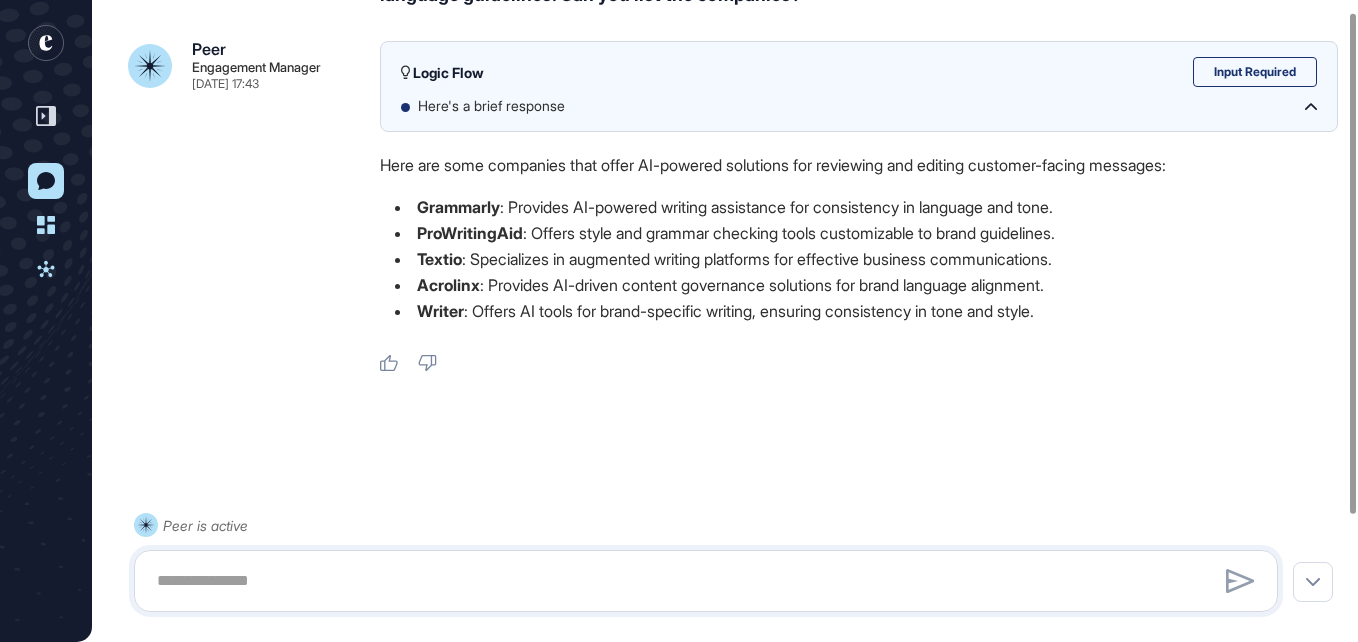 scroll, scrollTop: 178, scrollLeft: 0, axis: vertical 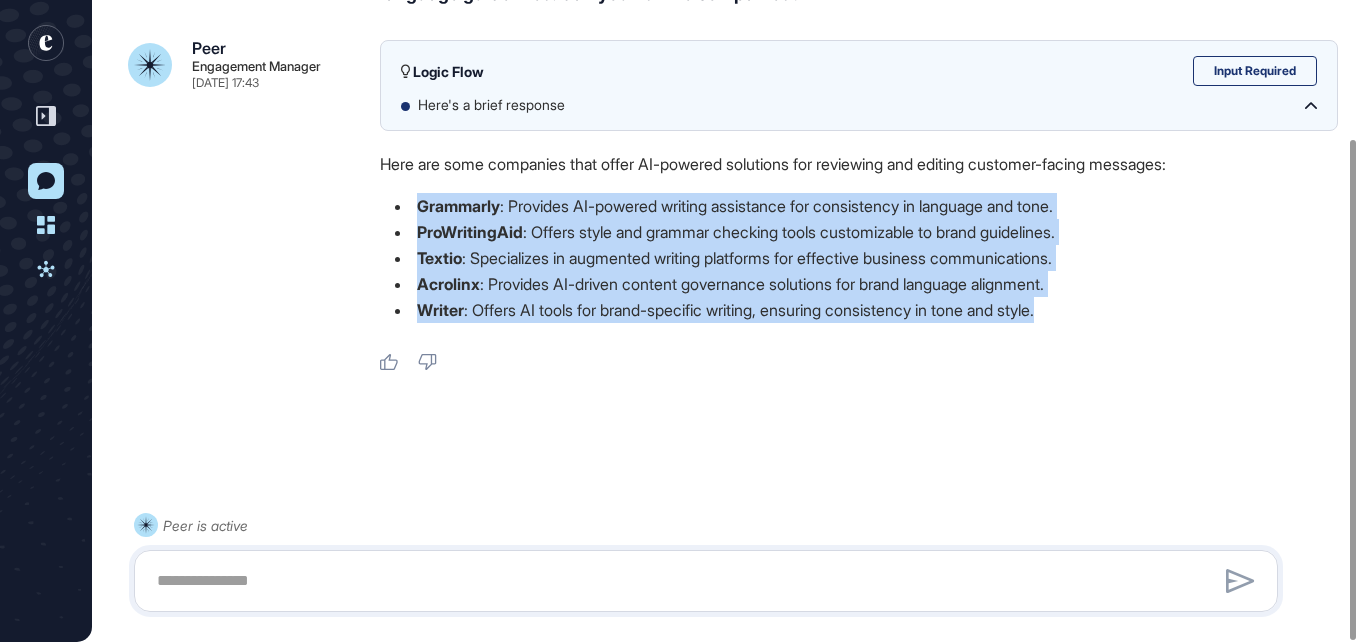 drag, startPoint x: 416, startPoint y: 199, endPoint x: 1167, endPoint y: 320, distance: 760.68524 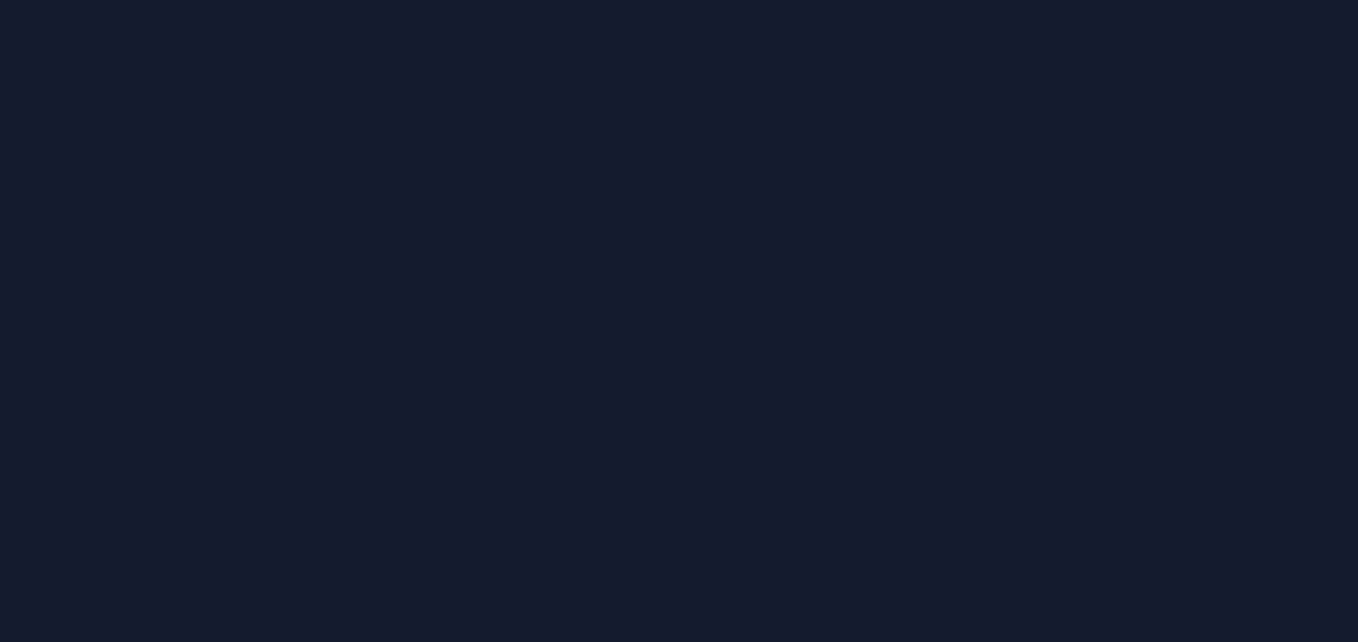 scroll, scrollTop: 0, scrollLeft: 0, axis: both 